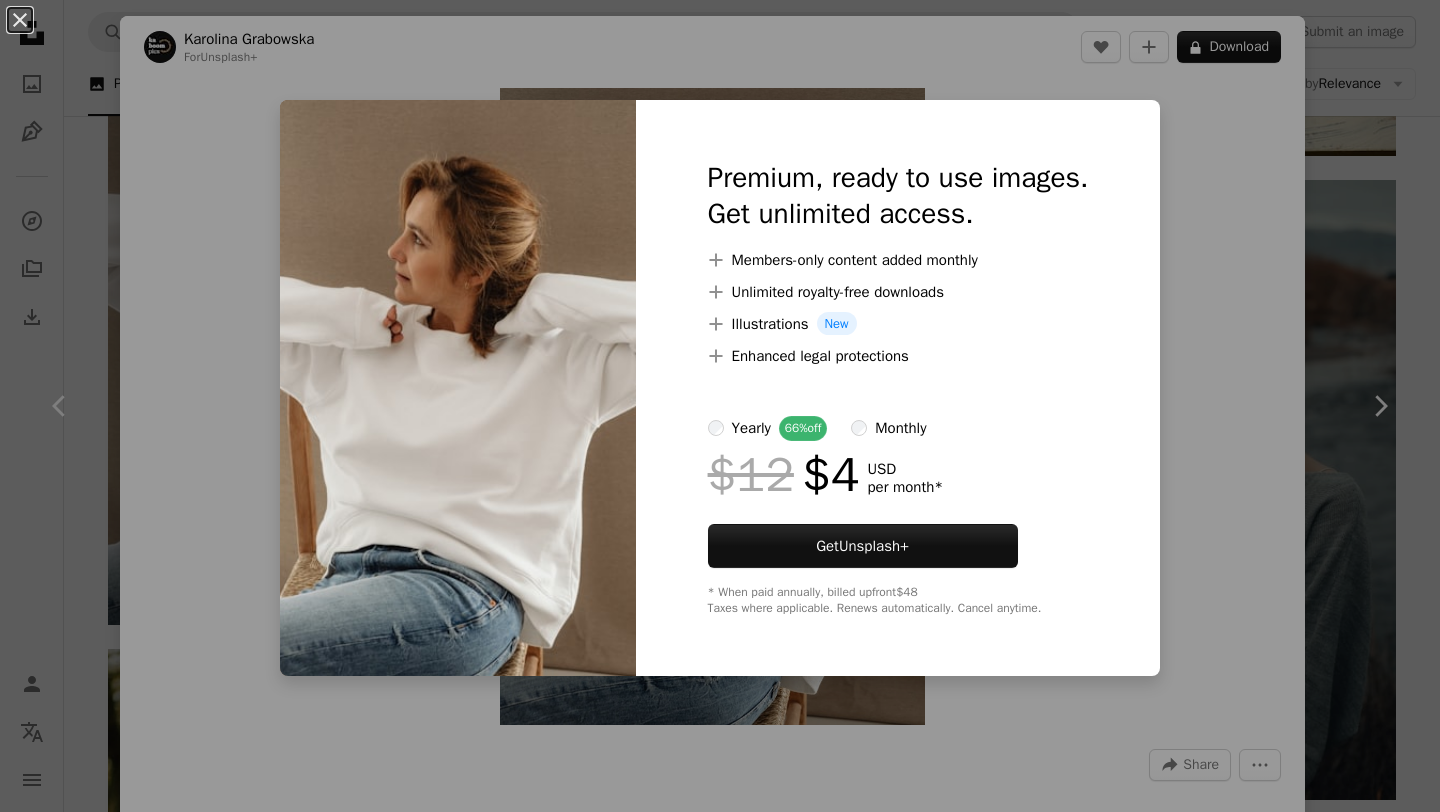scroll, scrollTop: 48411, scrollLeft: 0, axis: vertical 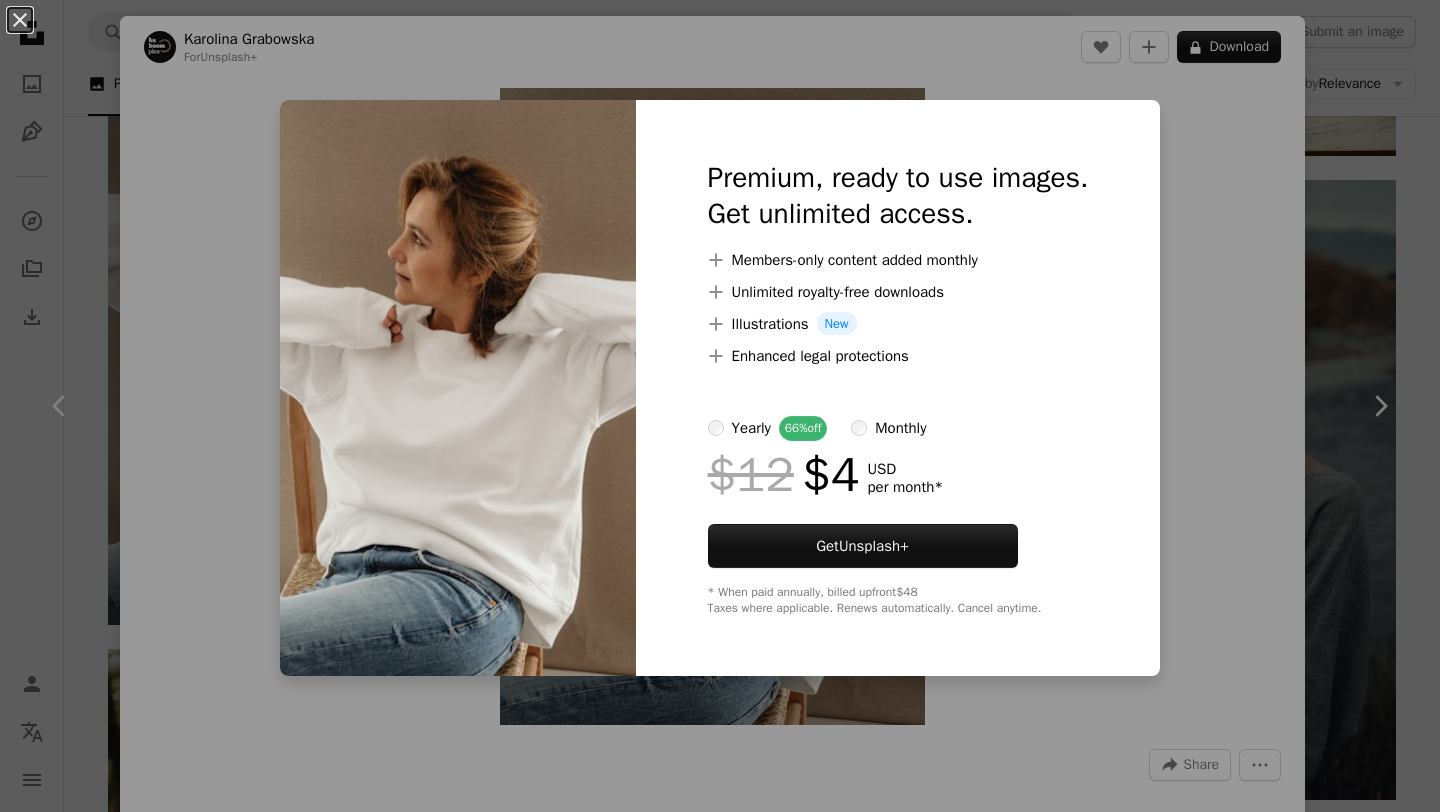 click on "An X shape Premium, ready to use images. Get unlimited access. A plus sign Members-only content added monthly A plus sign Unlimited royalty-free downloads A plus sign Illustrations  New A plus sign Enhanced legal protections yearly 66%  off monthly $12   $4 USD per month * Get  Unsplash+ * When paid annually, billed upfront  $48 Taxes where applicable. Renews automatically. Cancel anytime." at bounding box center (720, 406) 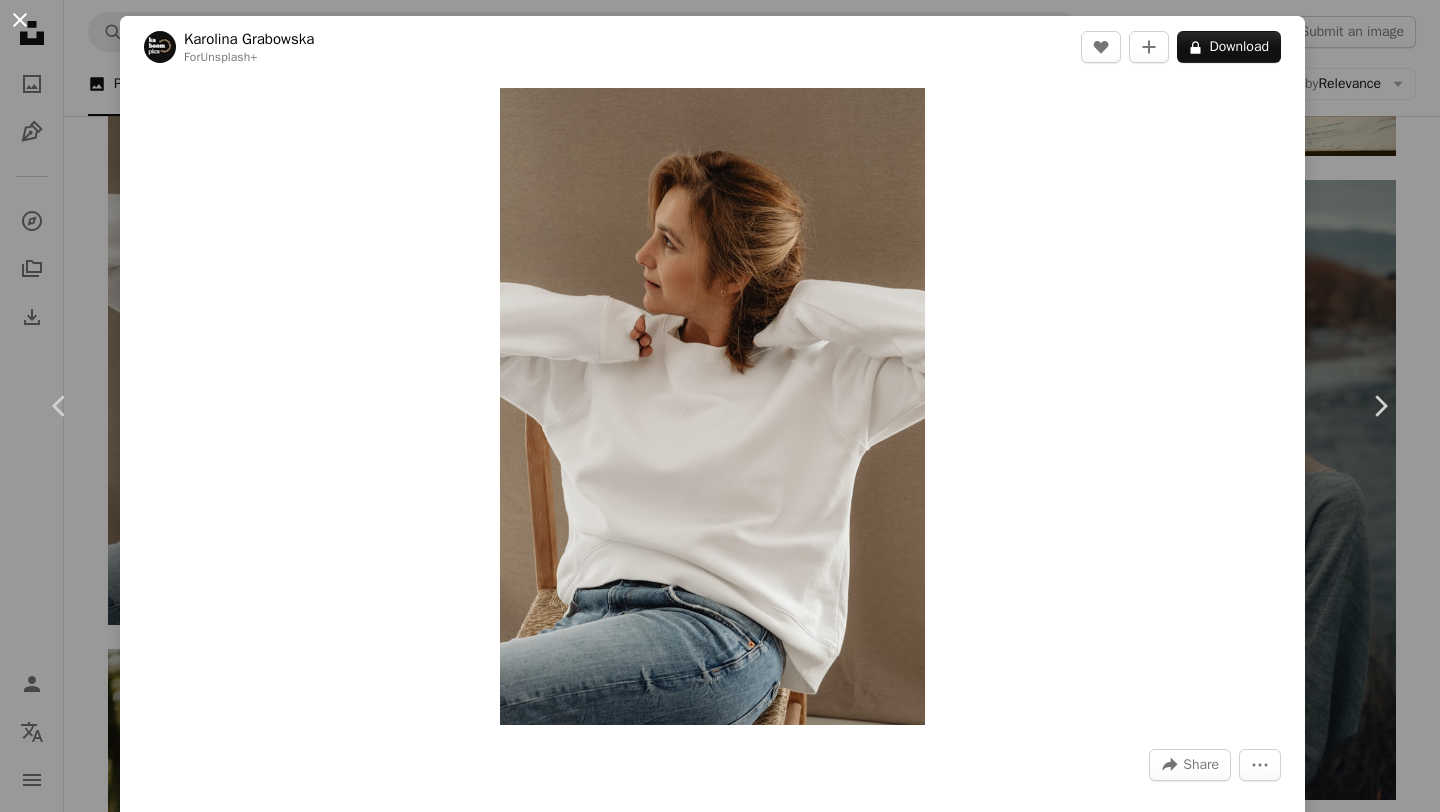 click on "An X shape" at bounding box center [20, 20] 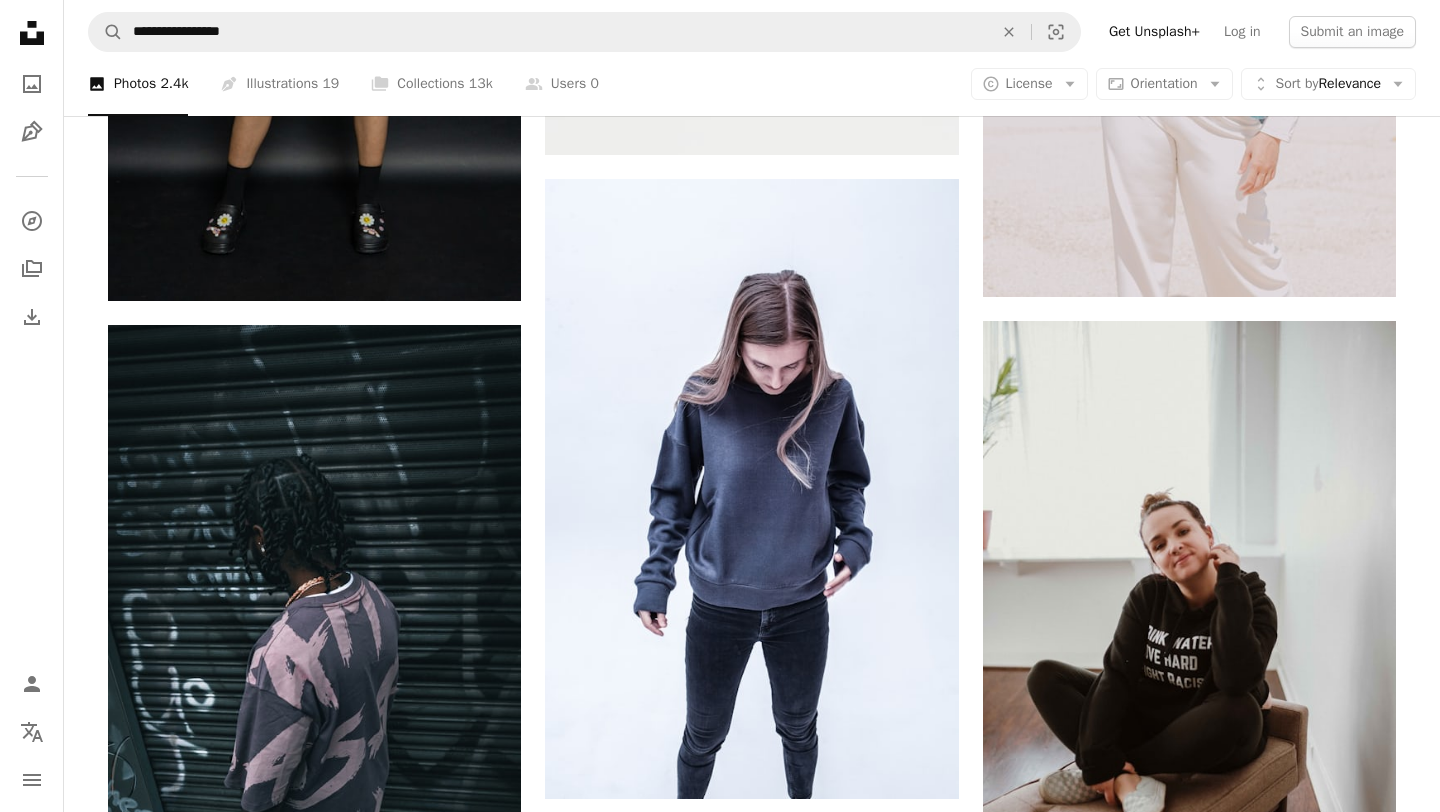 scroll, scrollTop: 63666, scrollLeft: 0, axis: vertical 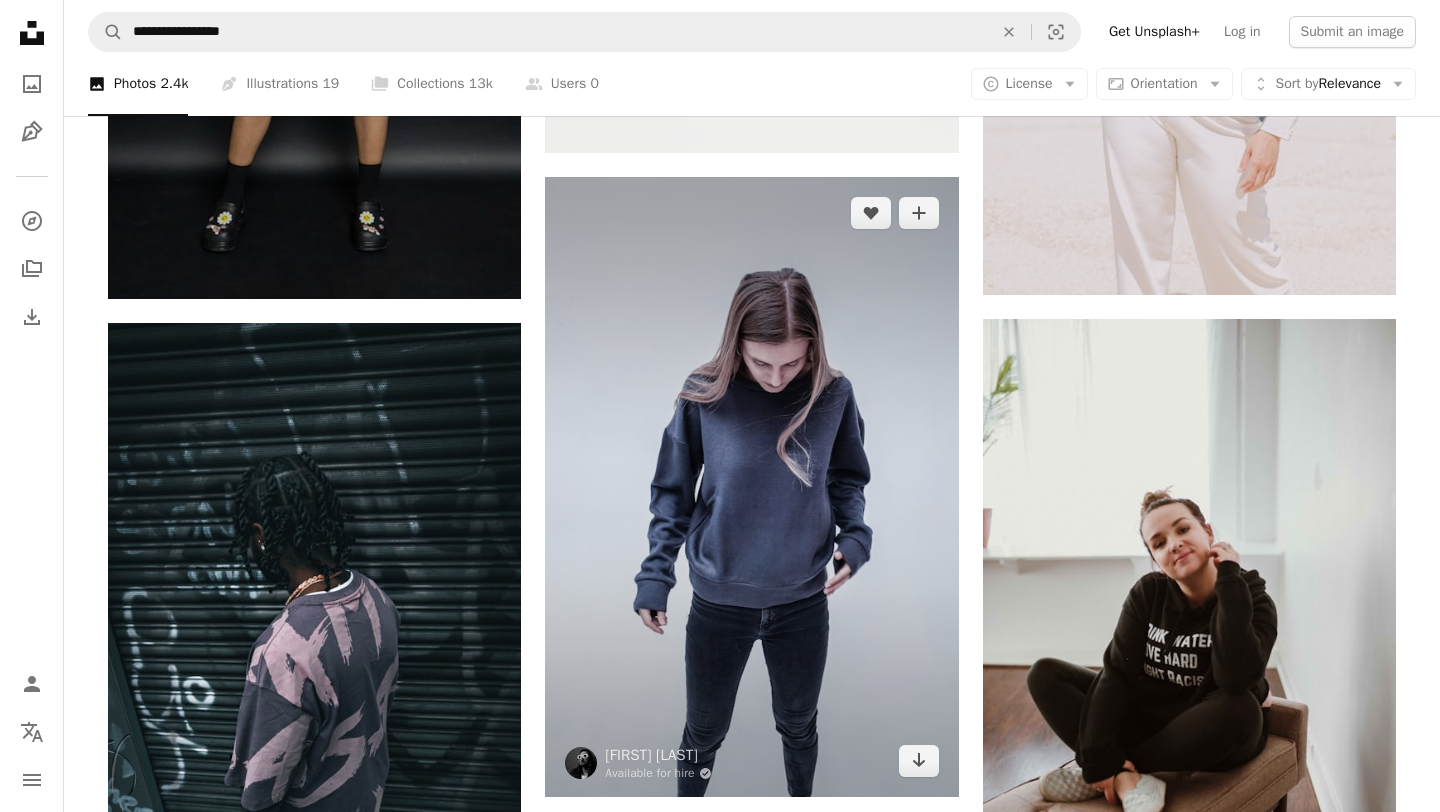 click at bounding box center [751, 487] 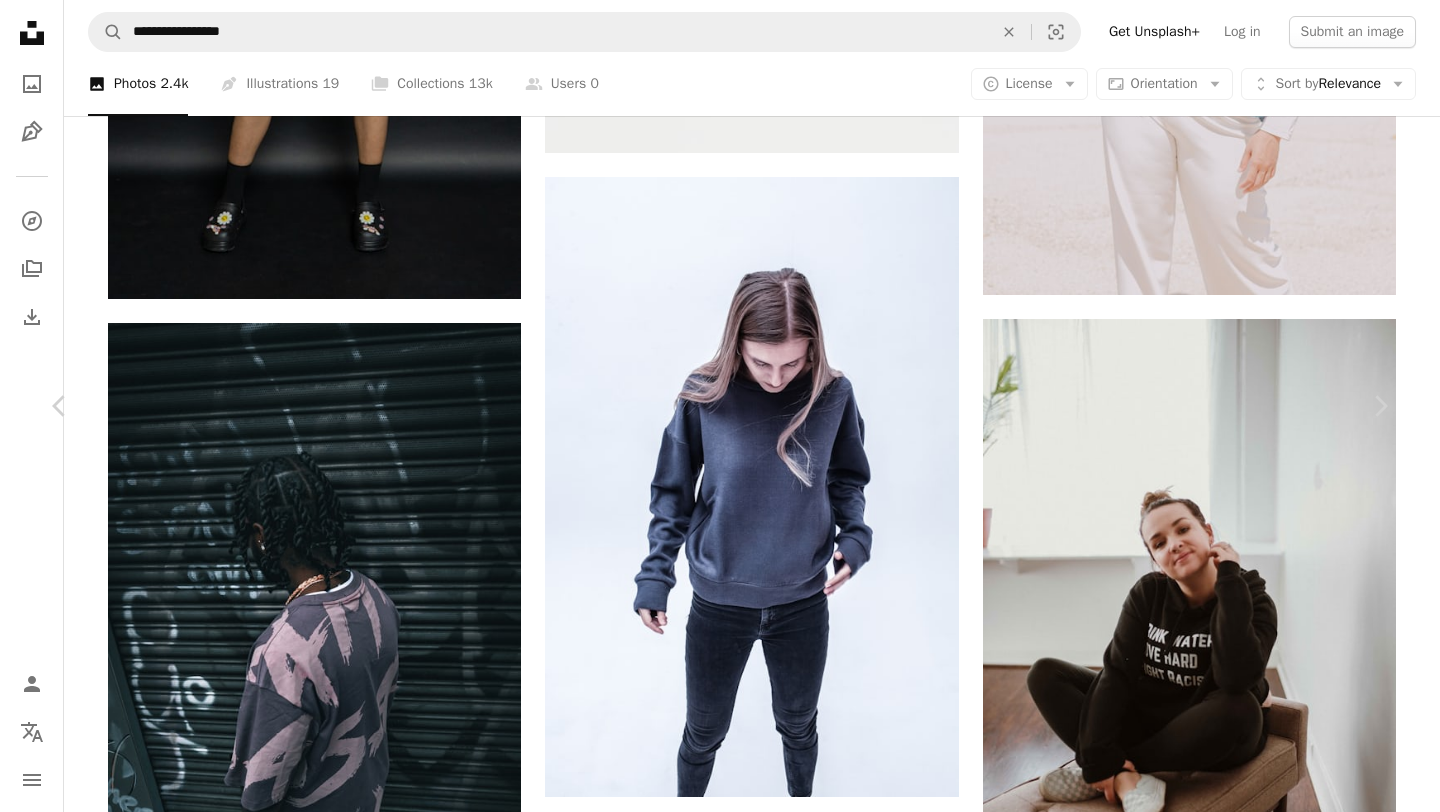 click at bounding box center (712, 5443) 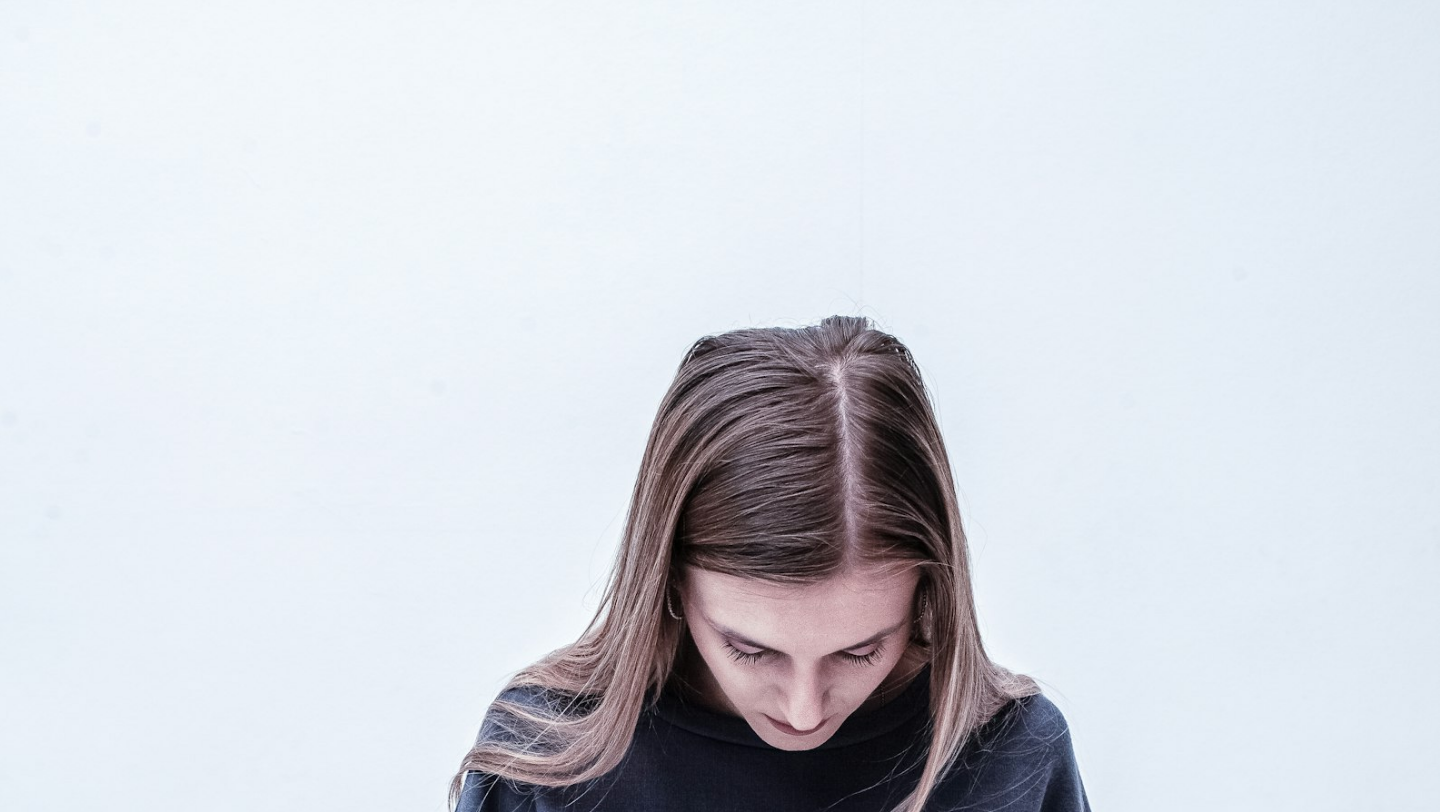 scroll, scrollTop: 676, scrollLeft: 0, axis: vertical 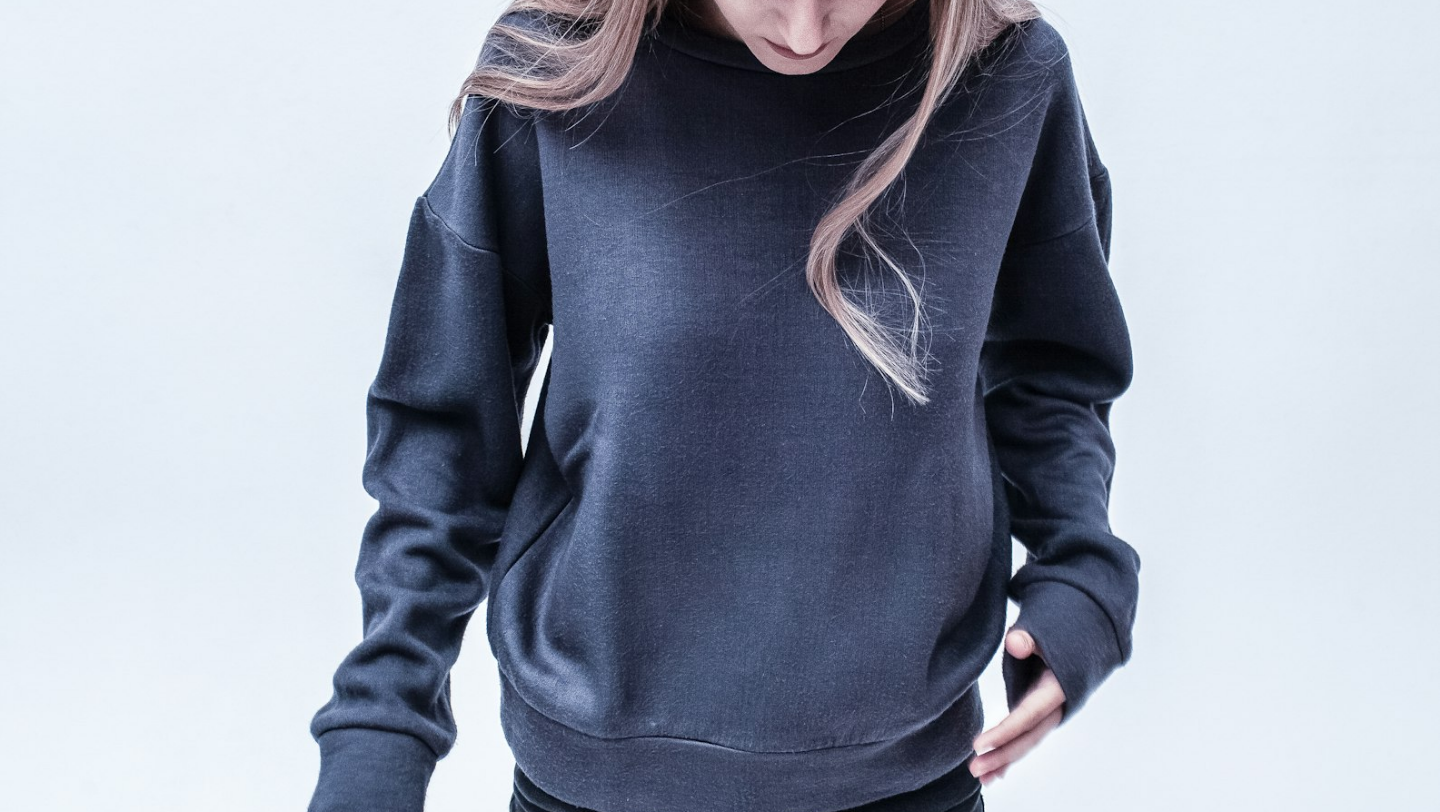 click at bounding box center (720, 404) 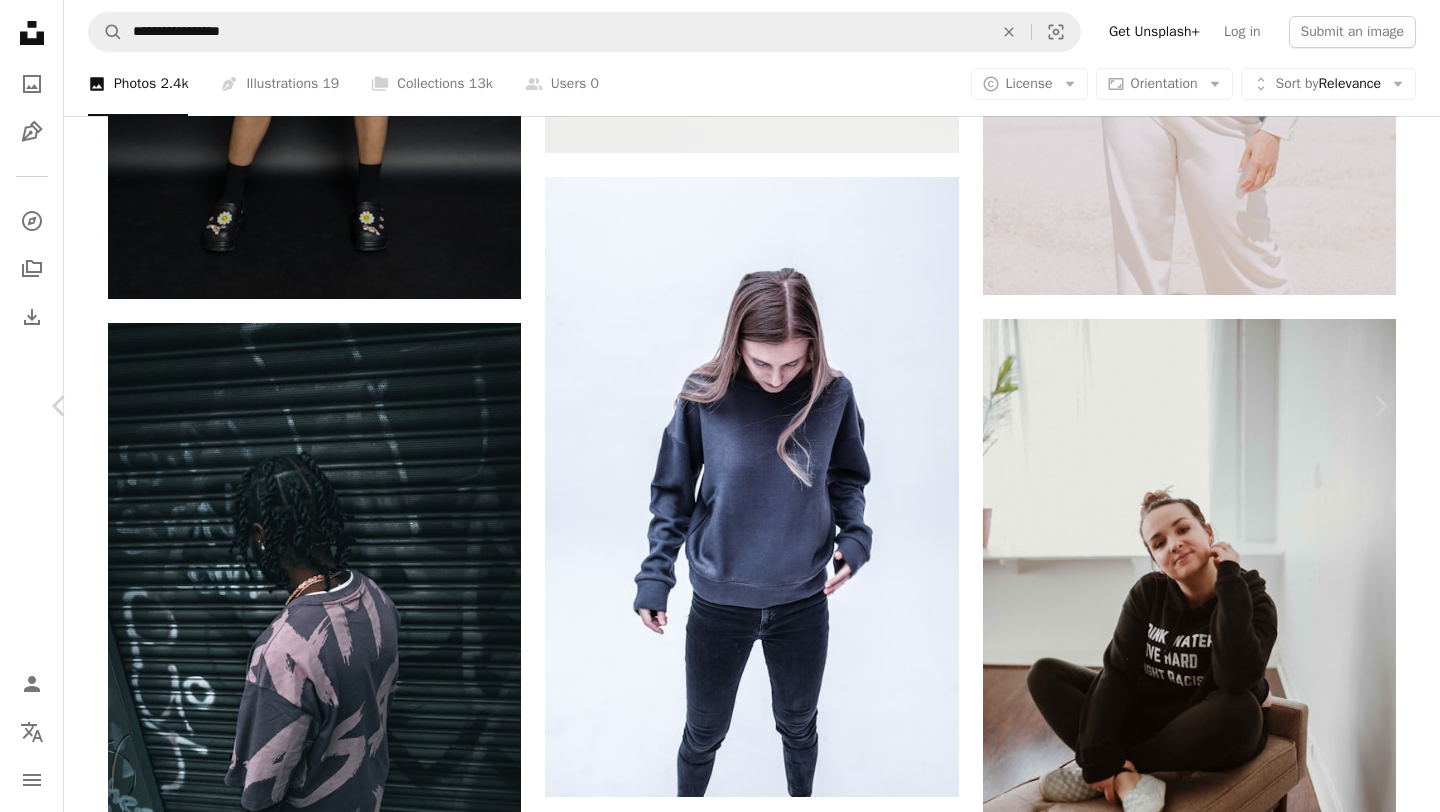 click on "[FIRST] [LAST] Available for hire A checkmark inside of a circle A heart A plus sign Download free Chevron down Zoom in Views 177,052 Downloads 896 A forward-right arrow Share Info icon Info More Actions FURAI clothing A map marker [CITY], [COUNTRY] Calendar outlined Published on November 15, 2019 Safety Free to use under the Unsplash License minimalism girl human blue female clothing russia apparel saint petersburg sweater sweatshirt hood sleeve long sleeve fleece HD Wallpapers Browse premium related images on iStock | Save 20% with code UNSPLASH20 View more on iStock ↗ Related images A heart A plus sign [FIRST] [LAST] Available for hire A checkmark inside of a circle Arrow pointing down Plus sign for Unsplash+ A heart A plus sign [FIRST] [LAST] For Unsplash+ A lock Download A heart A plus sign [FIRST] [LAST] Arrow pointing down Plus sign for Unsplash+ A heart A plus sign [FIRST] [LAST] For Unsplash+ A lock Download A heart A plus sign [FIRST] [LAST] A heart For" at bounding box center (720, 5443) 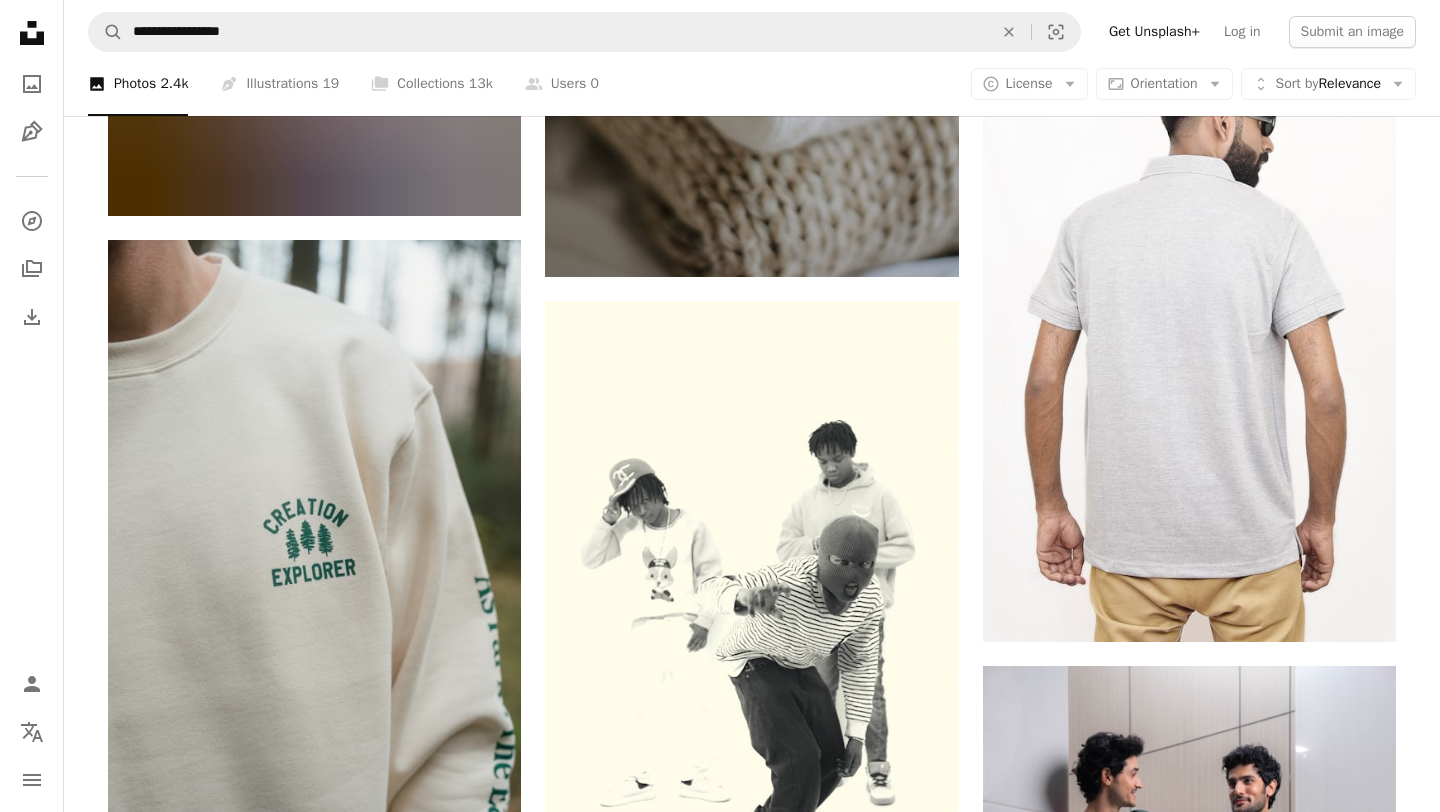scroll, scrollTop: 78399, scrollLeft: 0, axis: vertical 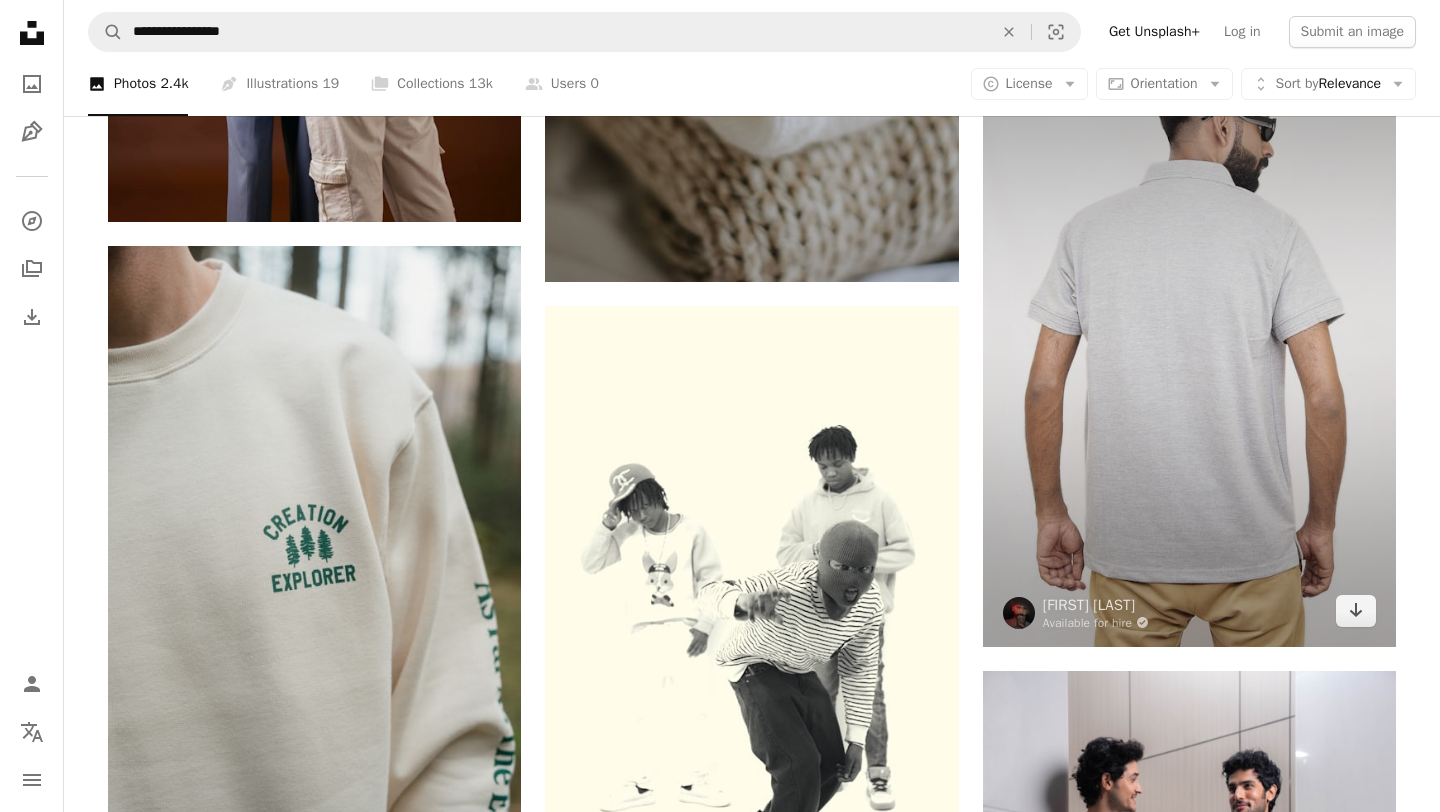 click at bounding box center [1189, 337] 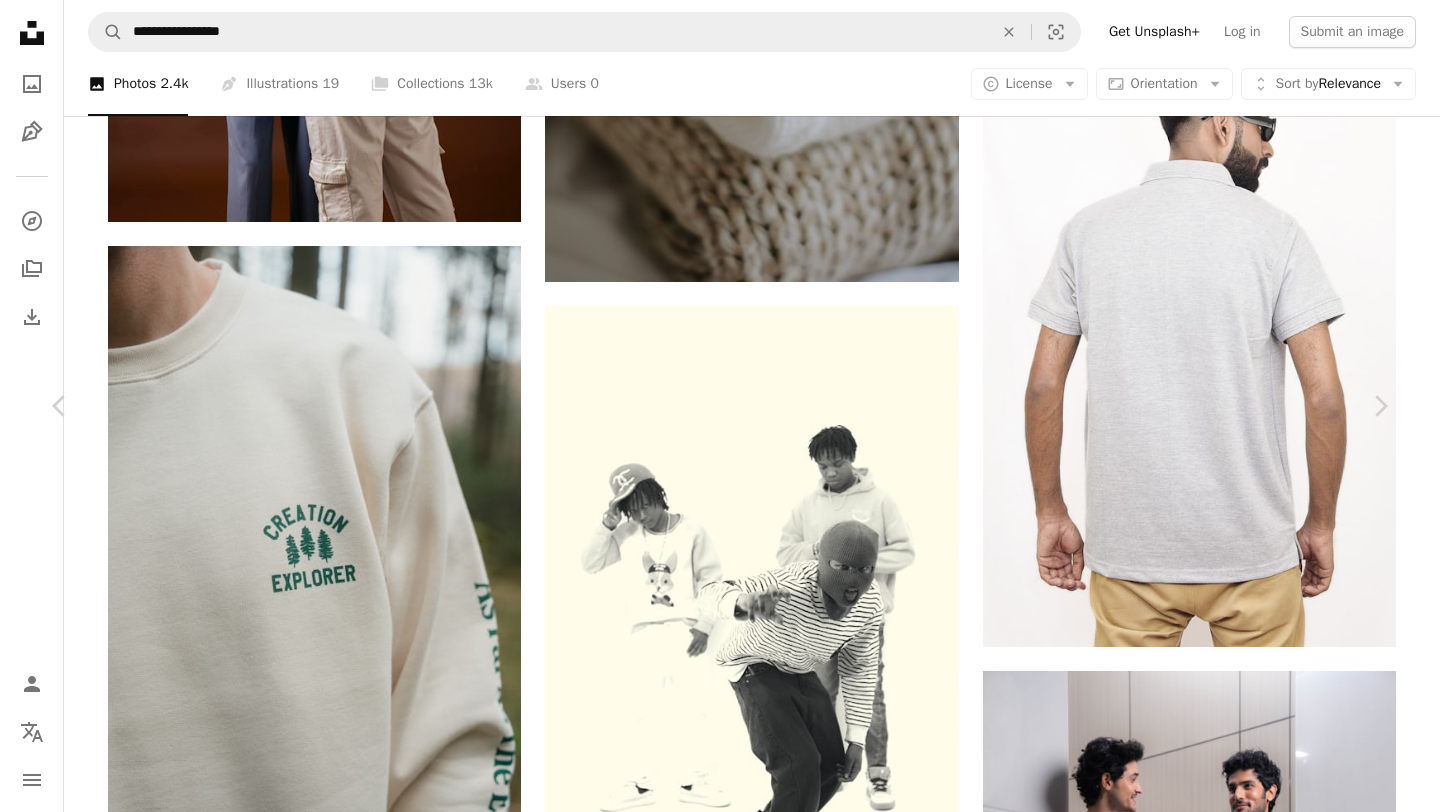 click on "An X shape Chevron left Chevron right [FIRST] [LAST] Available for hire A checkmark inside of a circle A heart A plus sign Download free Chevron down Zoom in Views 11,847 Downloads 71 A forward-right arrow Share Info icon Info More Actions A young boy in gray polo shirt with glasses in back pose A map marker [CITY], [COUNTRY] Calendar outlined Published on [DATE] Camera NIKON CORPORATION, NIKON D810 Safety Free to use under the Unsplash License man human face adult male shirt pakistan head [CITY] sleeve t-shirt Free images Browse premium related images on iStock  |  Save 20% with code UNSPLASH20 View more on iStock  ↗ Related images A heart A plus sign [FIRST] [LAST] Available for hire A checkmark inside of a circle Arrow pointing down Plus sign for Unsplash+ A heart A plus sign [FIRST] [LAST] For Unsplash+ A lock Download A heart A plus sign [FIRST] [LAST] Available for hire Arrow pointing down" at bounding box center (720, 5422) 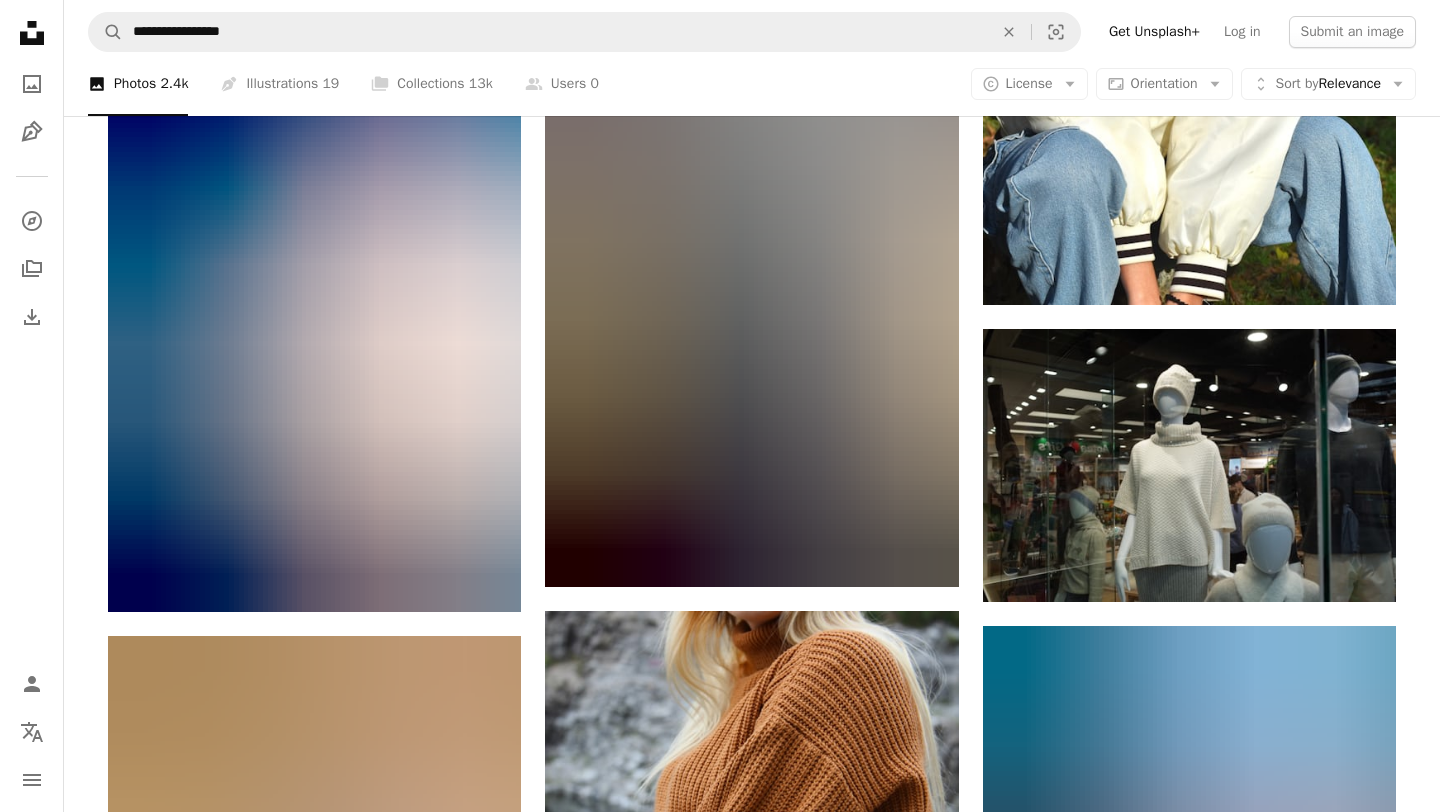 scroll, scrollTop: 86324, scrollLeft: 0, axis: vertical 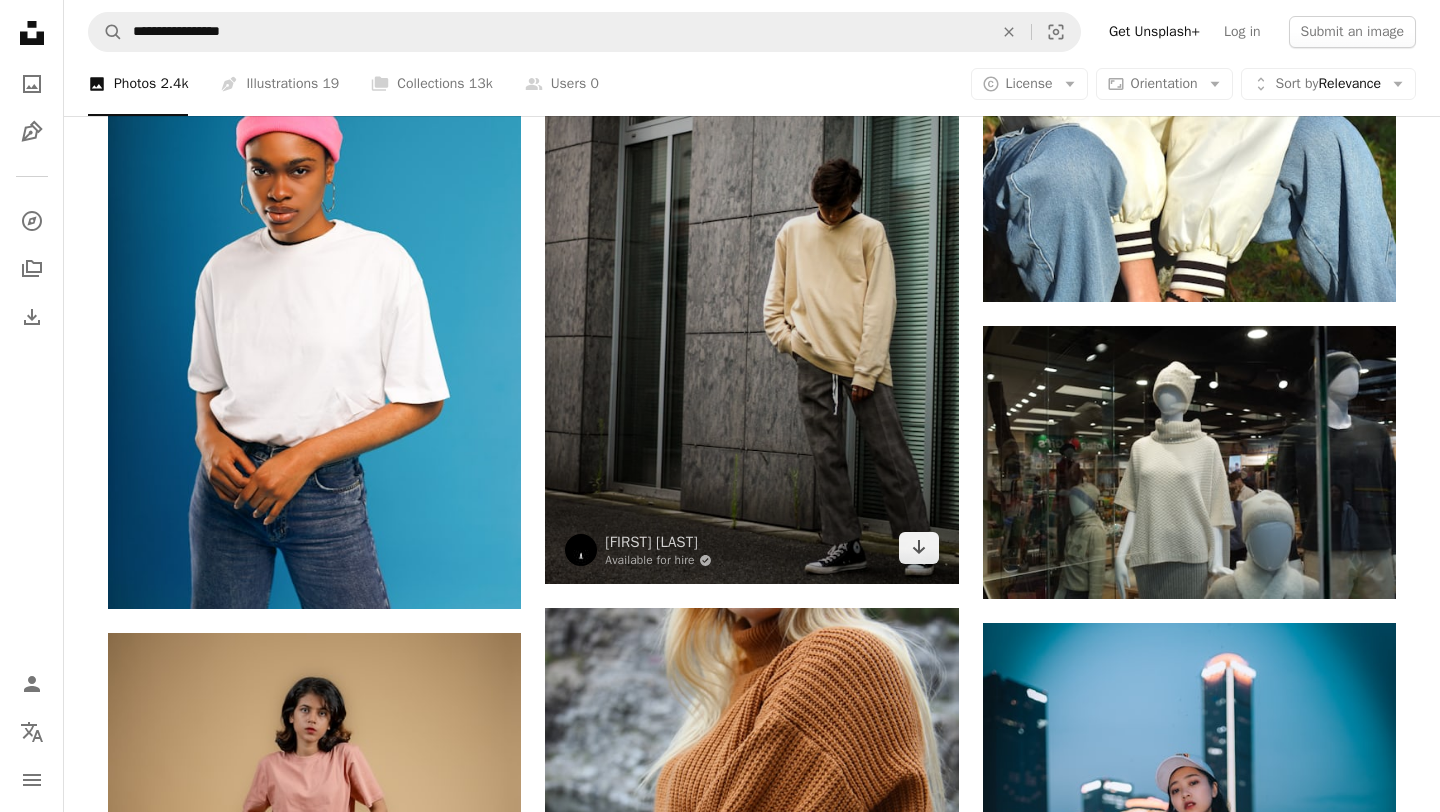 click at bounding box center [751, 274] 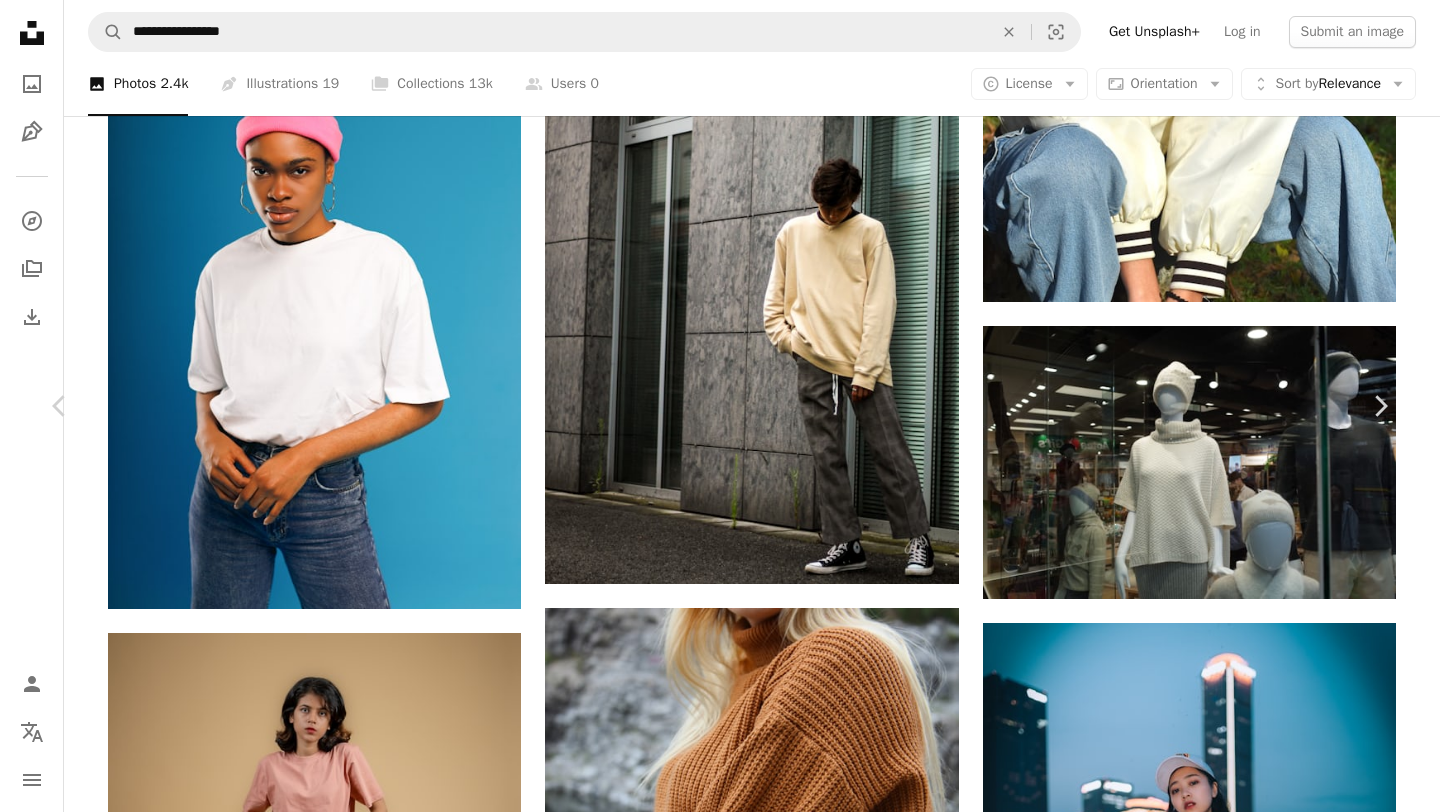 click on "[FIRST] [LAST] Available for hire A checkmark inside of a circle A heart A plus sign Download free Chevron down Zoom in Views 34,098 Downloads 268 A forward-right arrow Share Info icon Info More Actions Calendar outlined Published on September 7, 2019 Camera Canon, EOS 4000D Safety Free to use under the Unsplash License human wall clothing window home decor shoe shirt apparel pants footwear sleeve long sleeve Backgrounds Browse premium related images on iStock | Save 20% with code UNSPLASH20 View more on iStock ↗ Related images A heart A plus sign [FIRST] [LAST] Available for hire A checkmark inside of a circle Arrow pointing down A heart A plus sign [FIRST] [LAST] Arrow pointing down A heart A plus sign [FIRST] [LAST] Available for hire A checkmark inside of a circle Arrow pointing down A heart A plus sign [FIRST] [LAST] Arrow pointing down Plus sign for Unsplash+ A heart A plus sign [FIRST] [LAST] For Unsplash+ A lock Download A heart A plus sign [FIRST] [LAST] A heart For" at bounding box center [720, 4765] 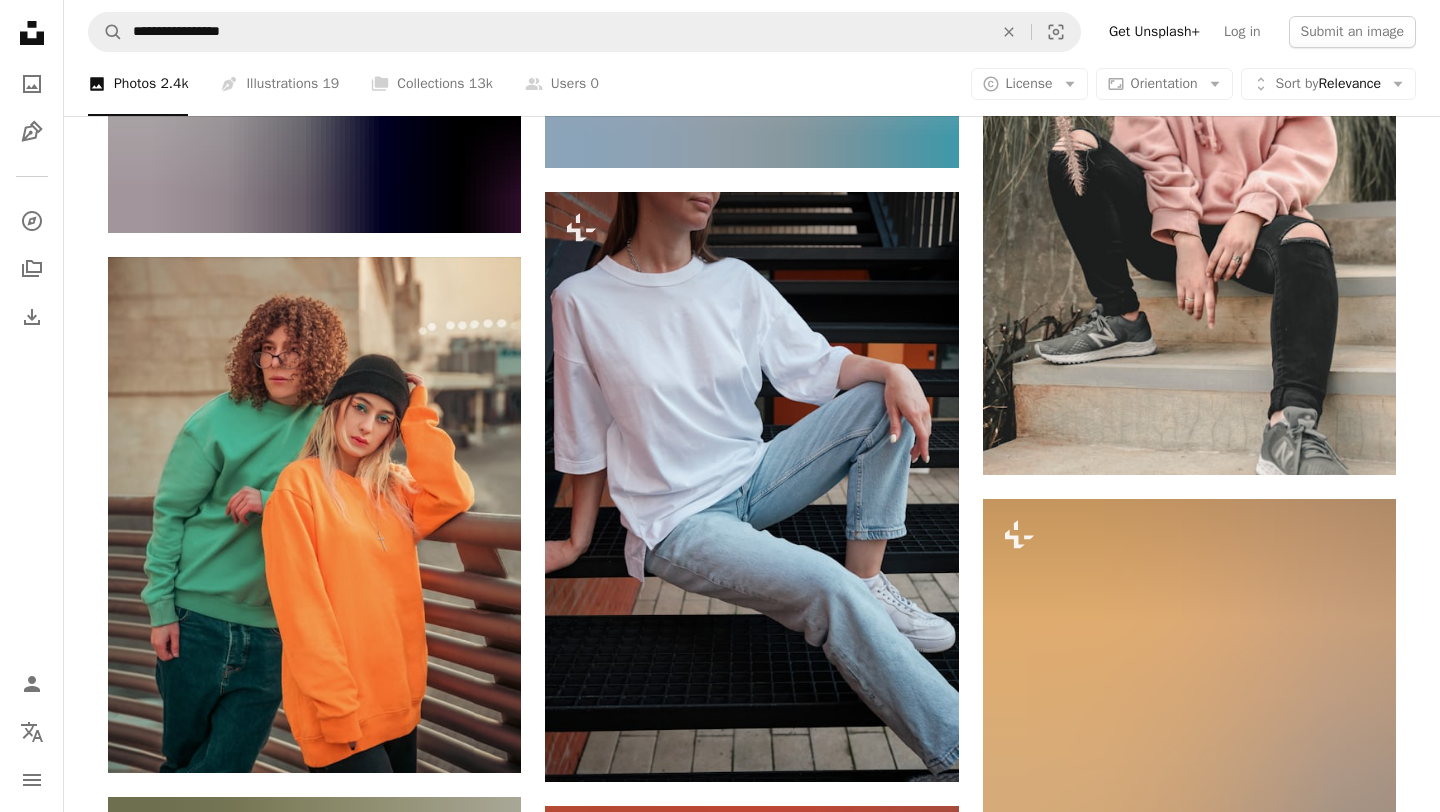 scroll, scrollTop: 139706, scrollLeft: 0, axis: vertical 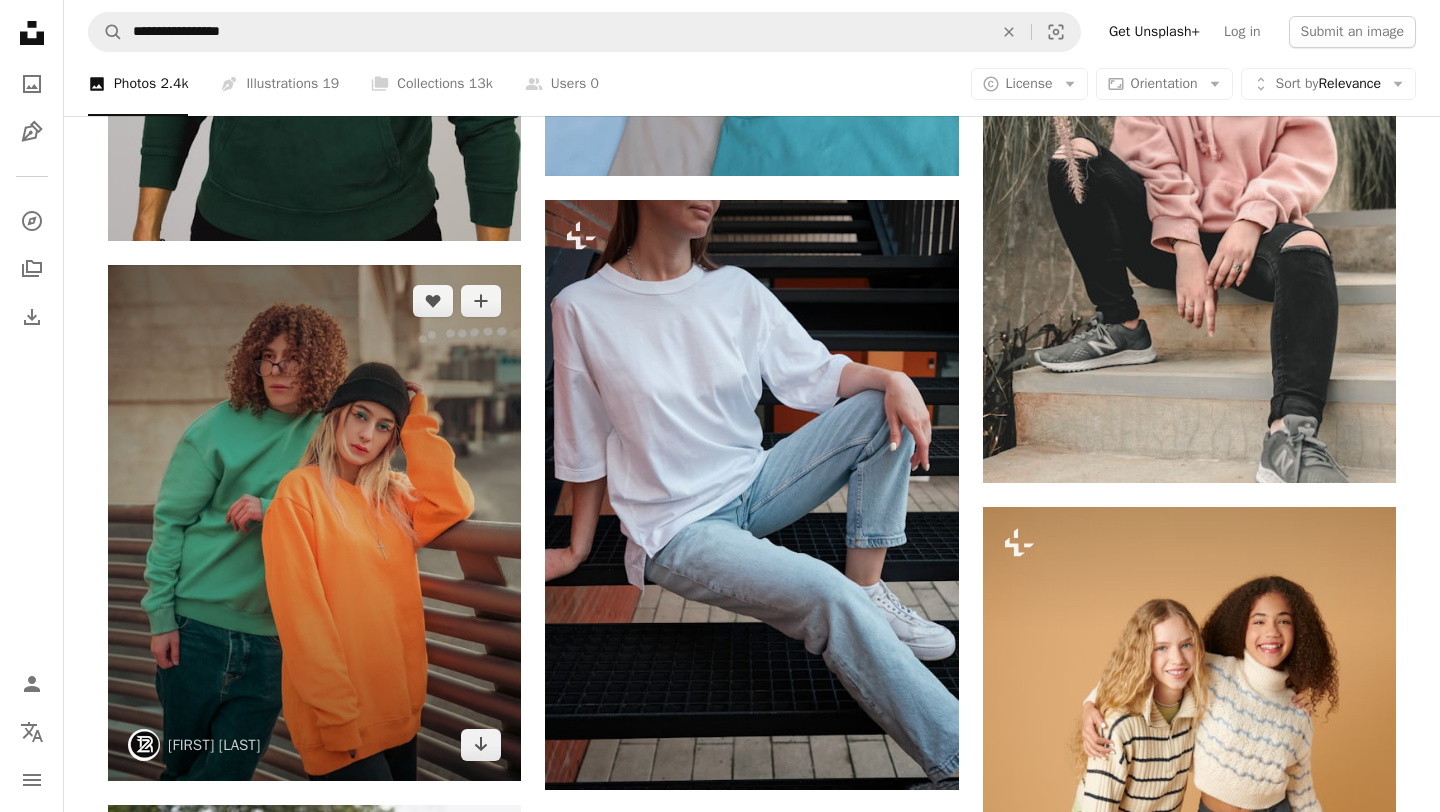 click at bounding box center (314, 523) 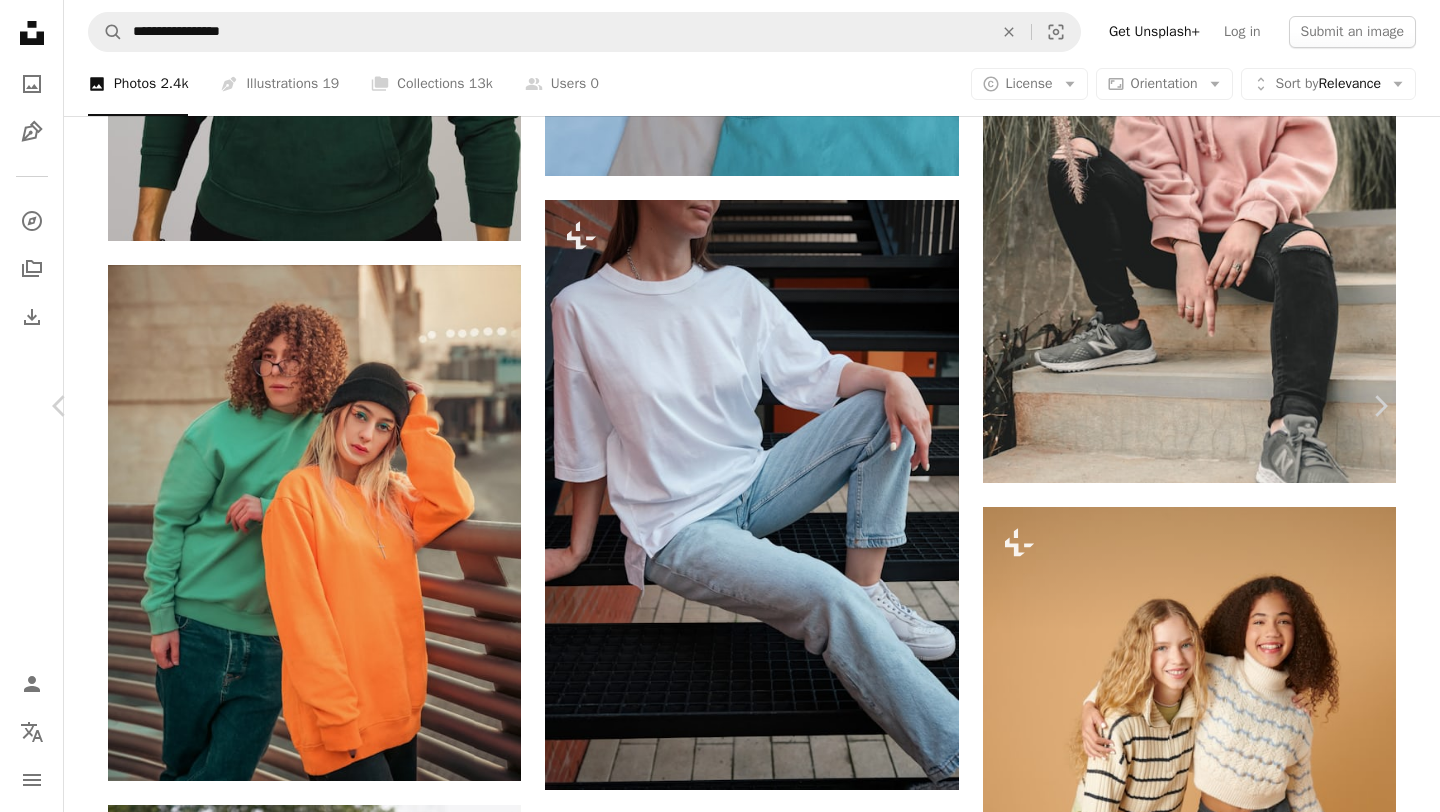 click at bounding box center [713, 3396] 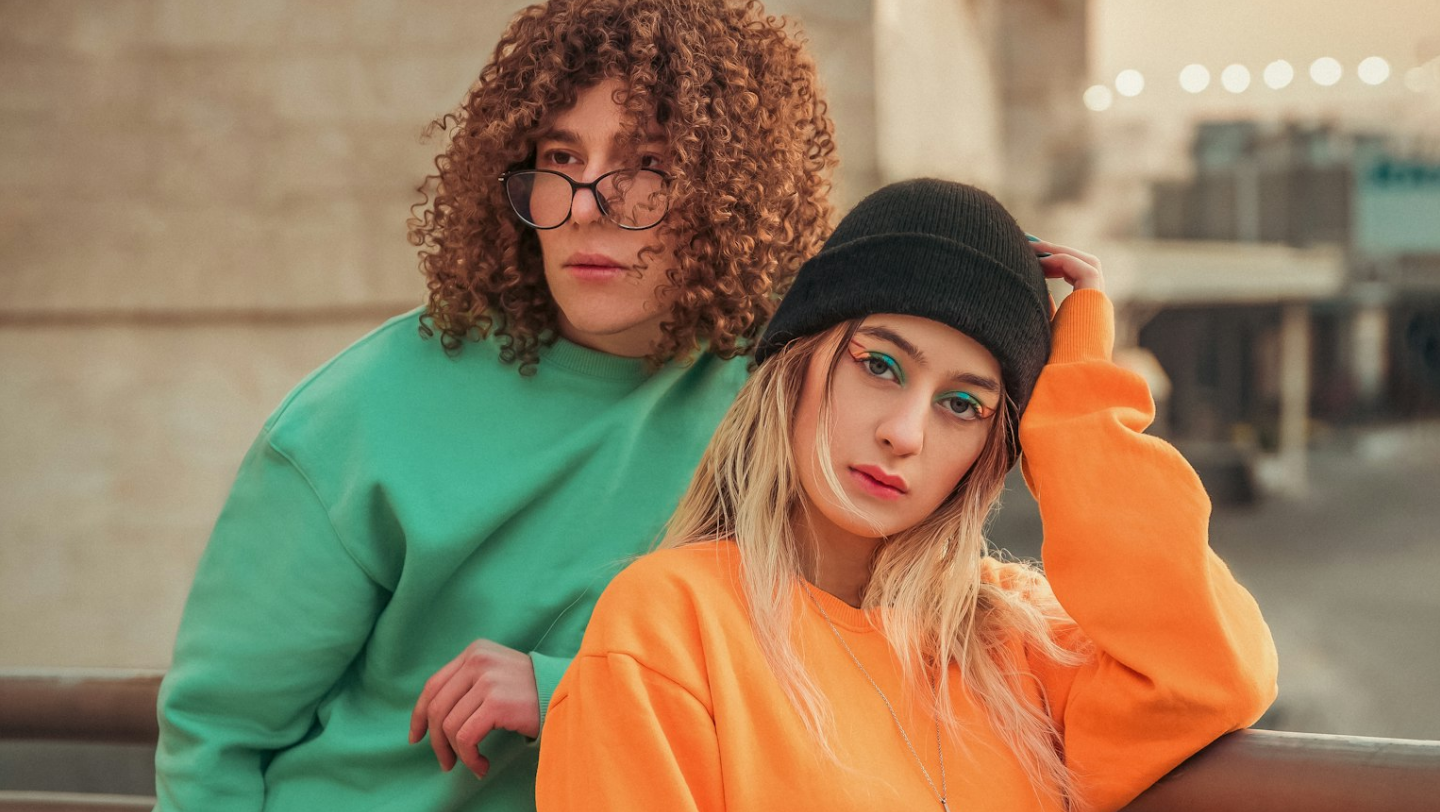 scroll, scrollTop: 155, scrollLeft: 0, axis: vertical 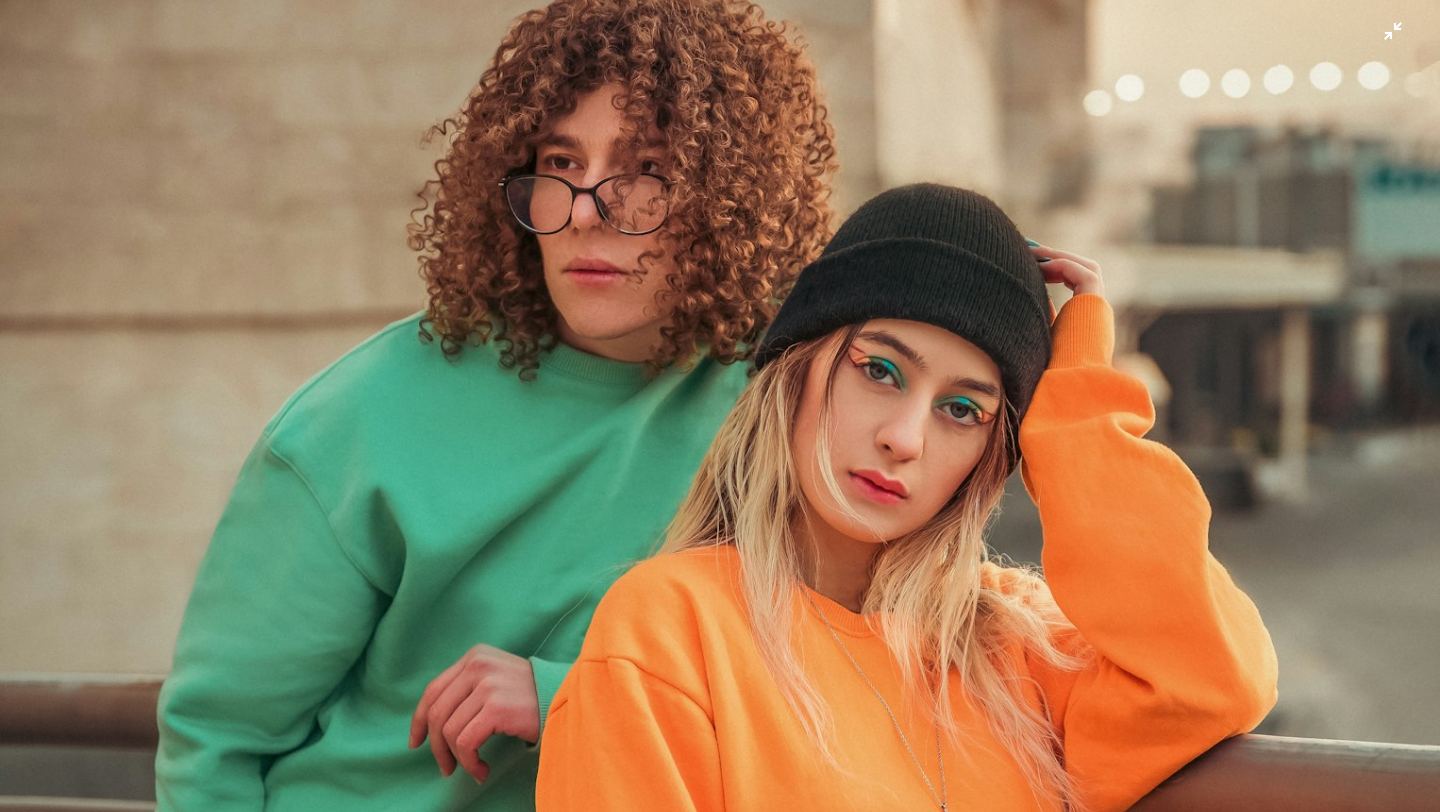click at bounding box center [720, 745] 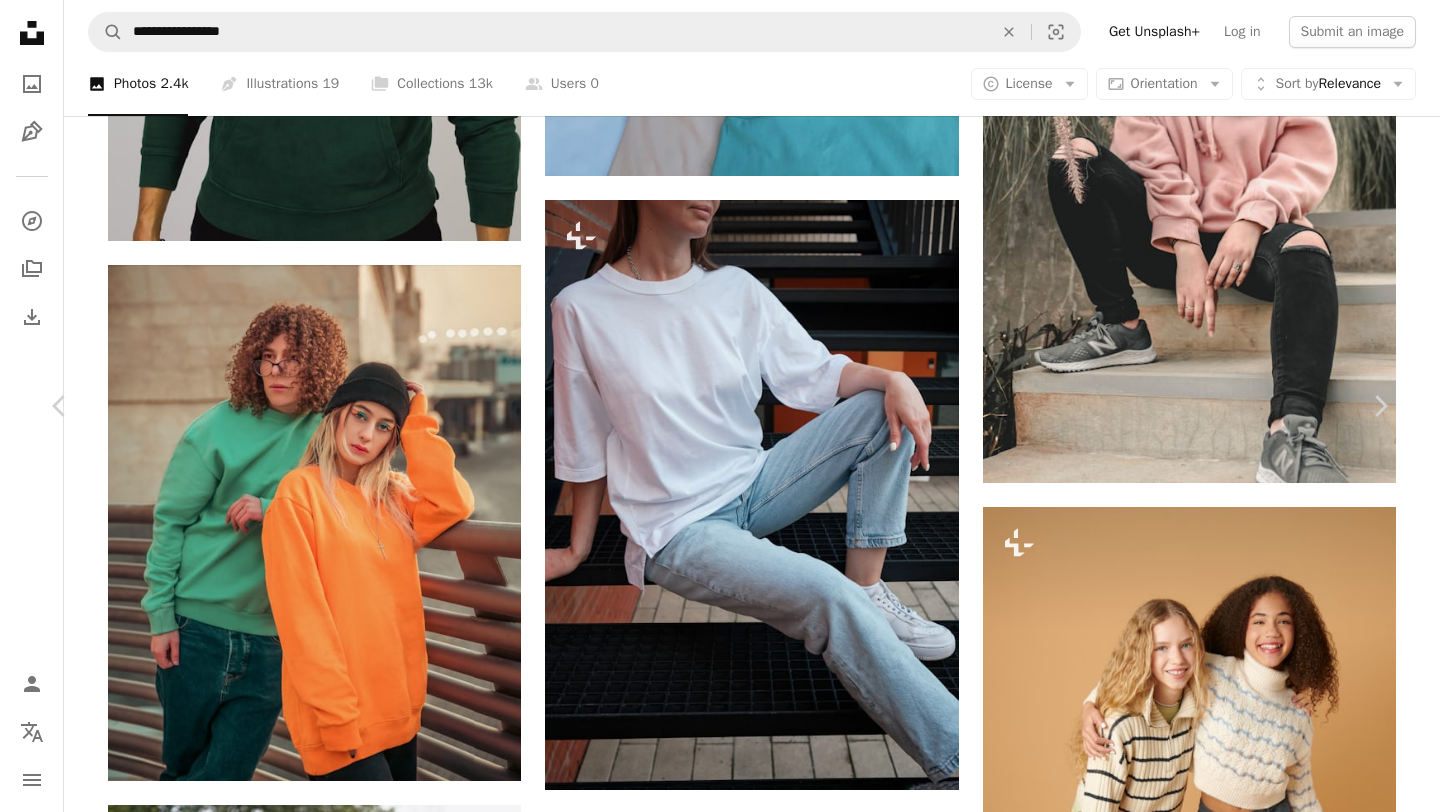 click on "Download free" at bounding box center [1191, 3037] 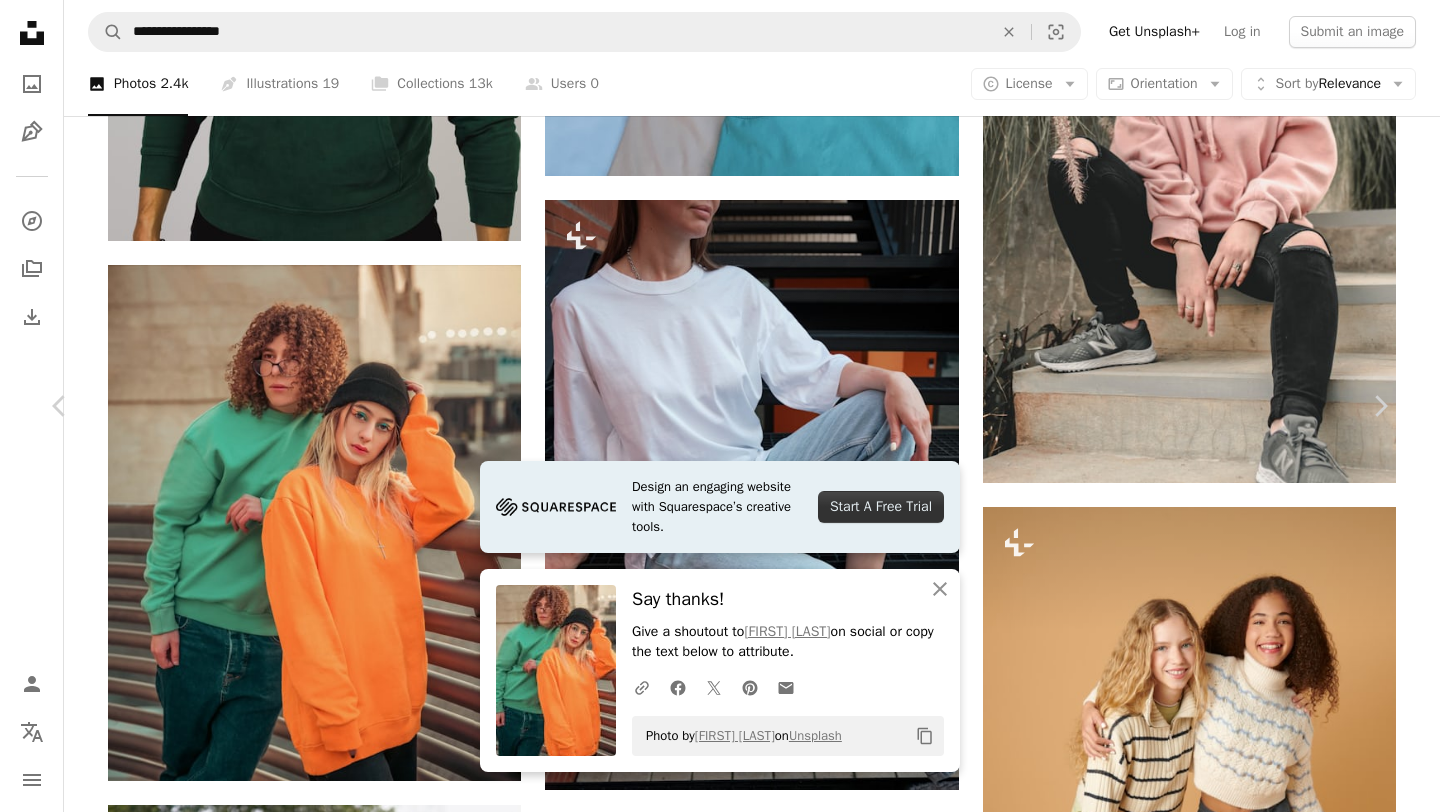 click on "An X shape Chevron left Chevron right Design an engaging website with Squarespace’s creative tools. Start A Free Trial An X shape Close Say thanks! Give a shoutout to [FIRST] [LAST] on social or copy the text below to attribute. A URL sharing icon (chains) Facebook icon X (formerly Twitter) icon Pinterest icon An envelope Photo by [FIRST] [LAST] on Unsplash
Copy content [FIRST] [LAST] [USERNAME] A heart A plus sign Download free Chevron down Zoom in Views 13,313 Downloads 112 A forward-right arrow Share Info icon Info More Actions Couple photography Calendar outlined Published on [DATE] Camera Canon, EOS 5D Mark III Safety Free to use under the Unsplash License wallpaper portrait girl photo couple couple in love boy and girl boy models couple photography couple pose model pose woman human face female adult hair hoodie head Backgrounds Browse premium related images on iStock  |  Save 20% with code UNSPLASH20 View more on iStock  ↗ Related images A heart A plus sign [FIRST] [LAST]" at bounding box center [720, 3396] 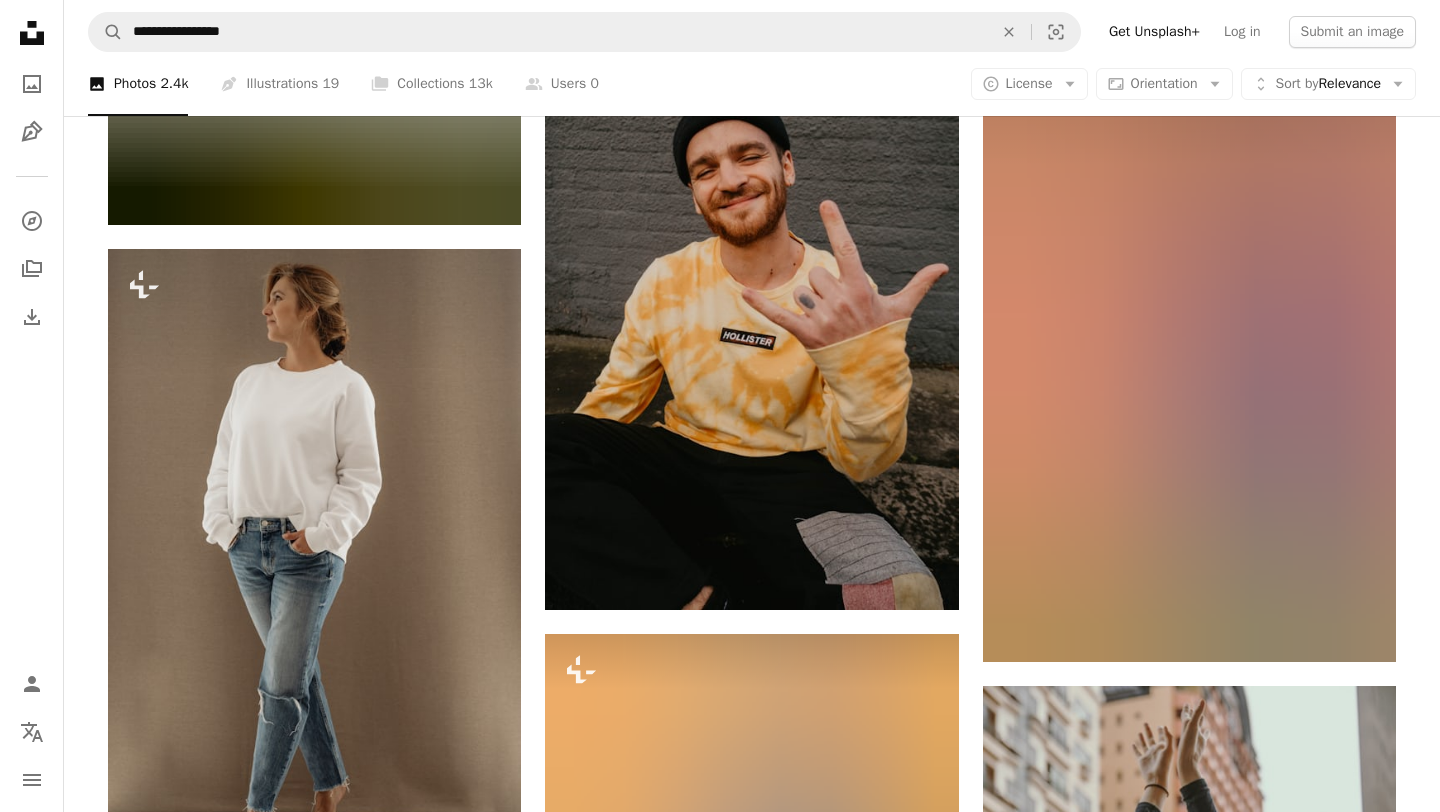 scroll, scrollTop: 144024, scrollLeft: 0, axis: vertical 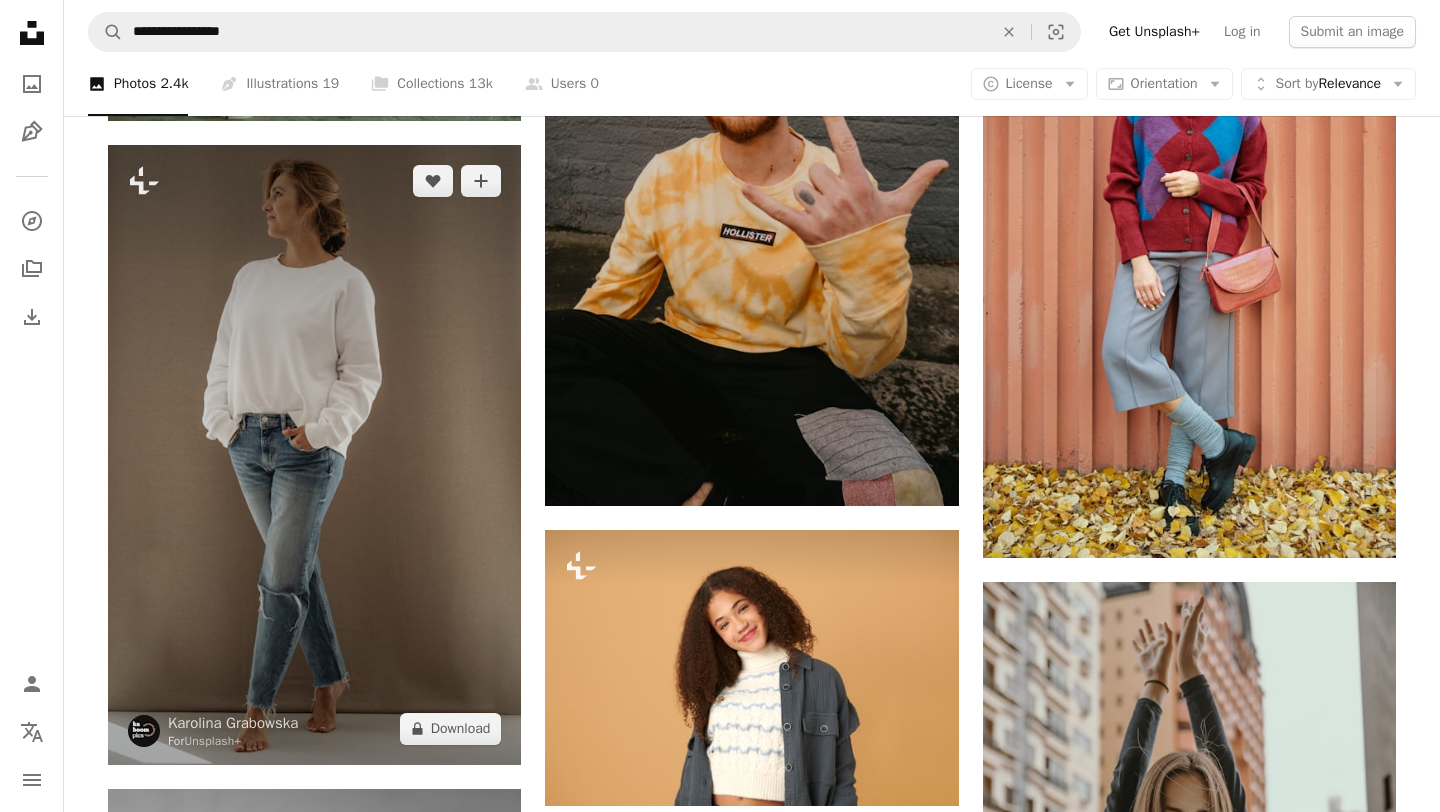 click at bounding box center (314, 455) 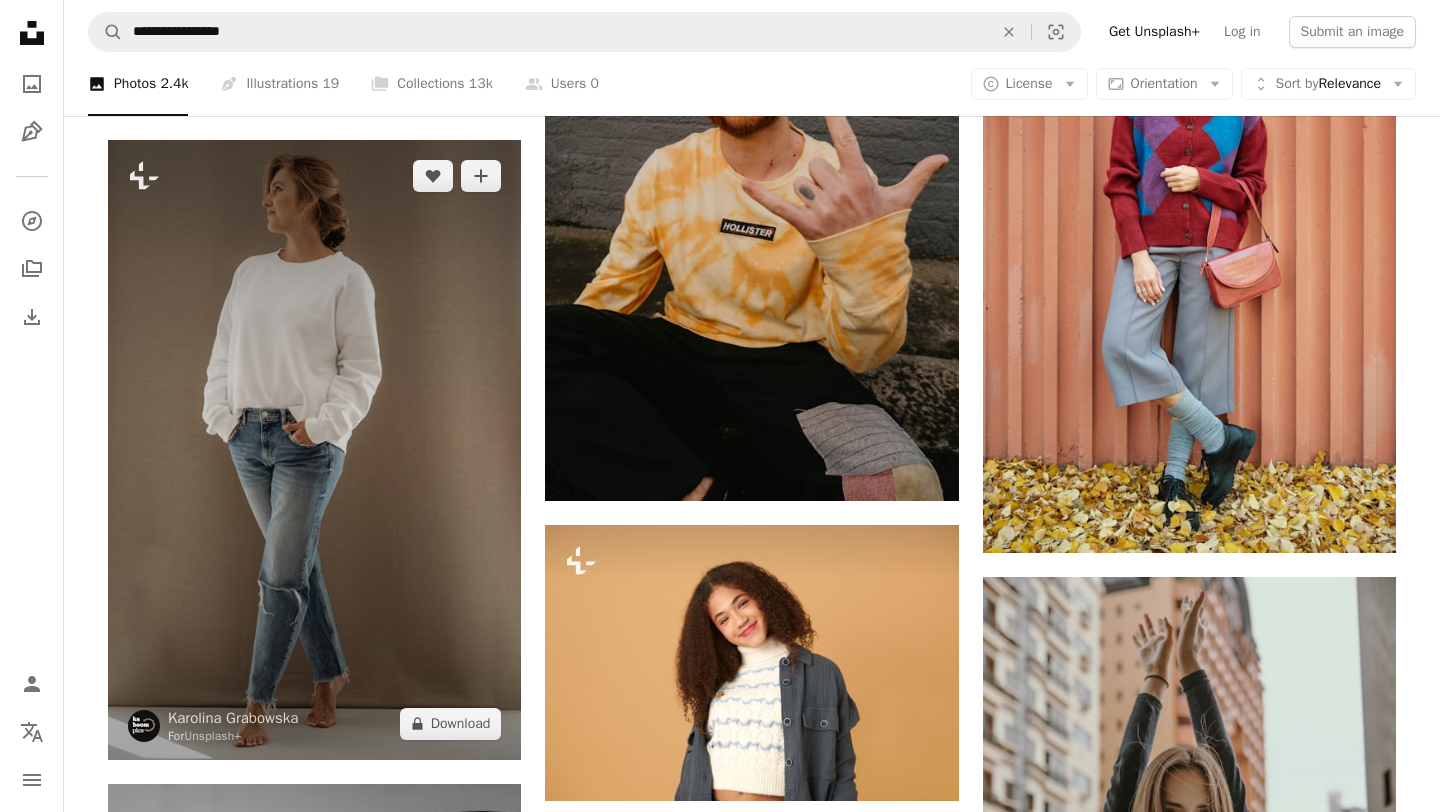 click at bounding box center [314, 450] 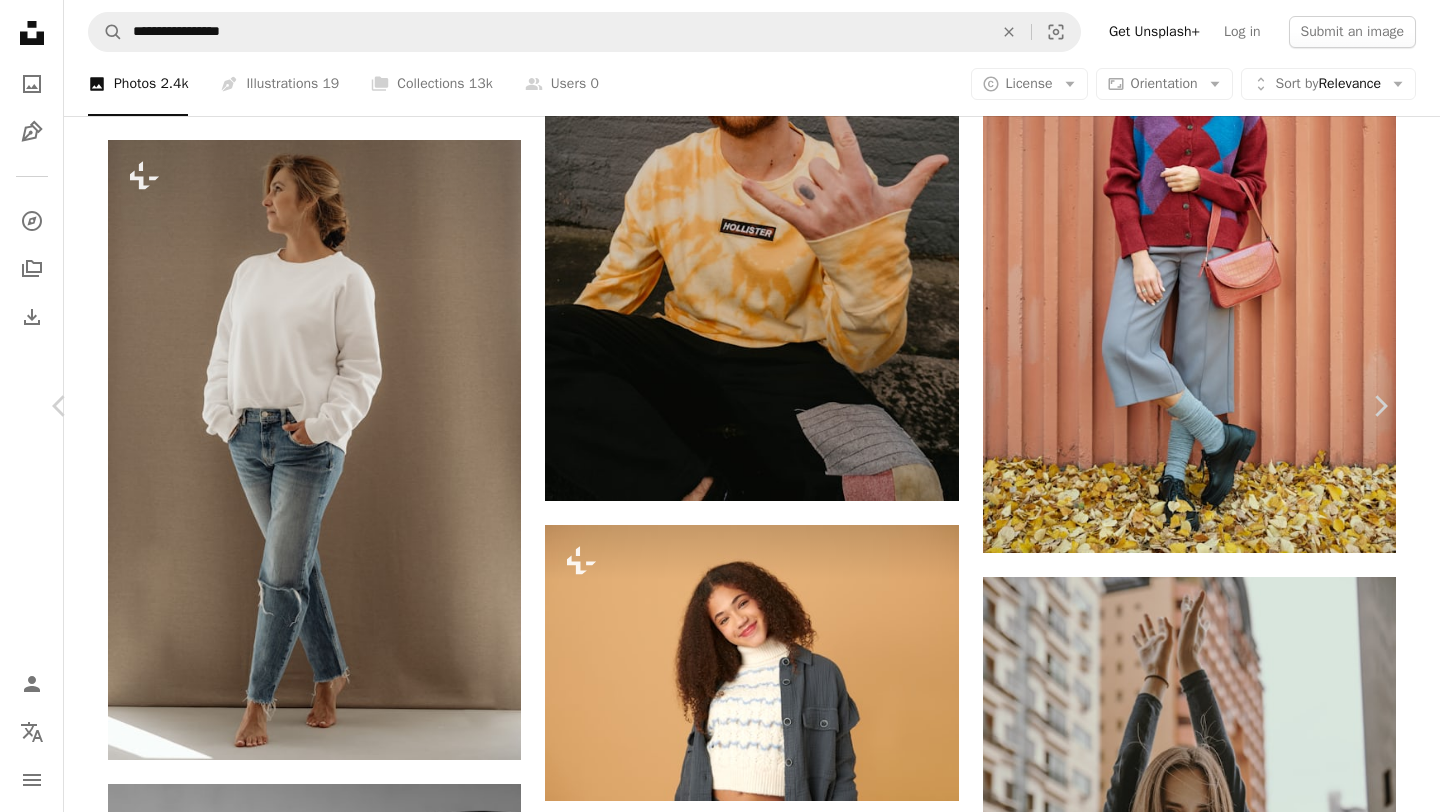 click at bounding box center (712, 6568) 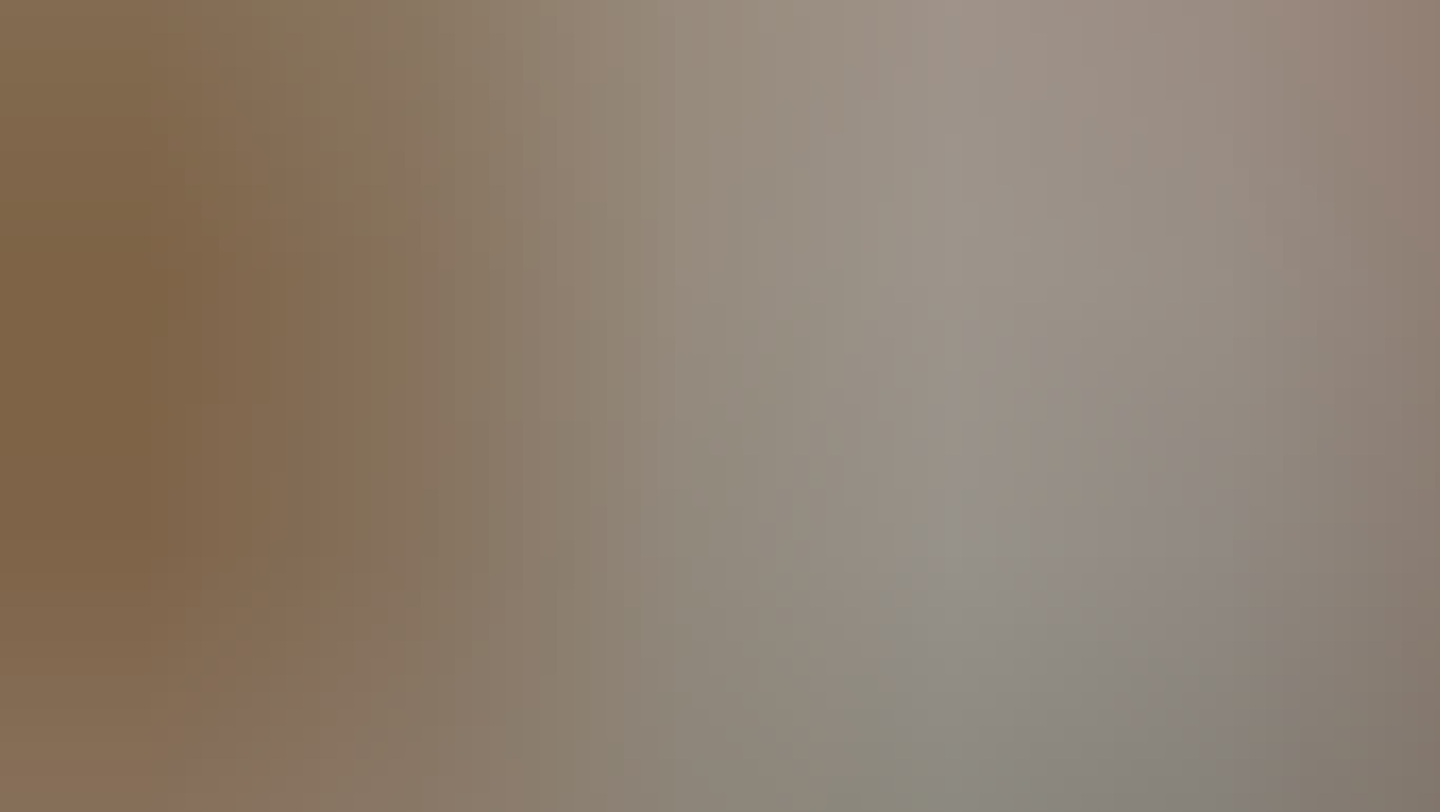 scroll, scrollTop: 0, scrollLeft: 0, axis: both 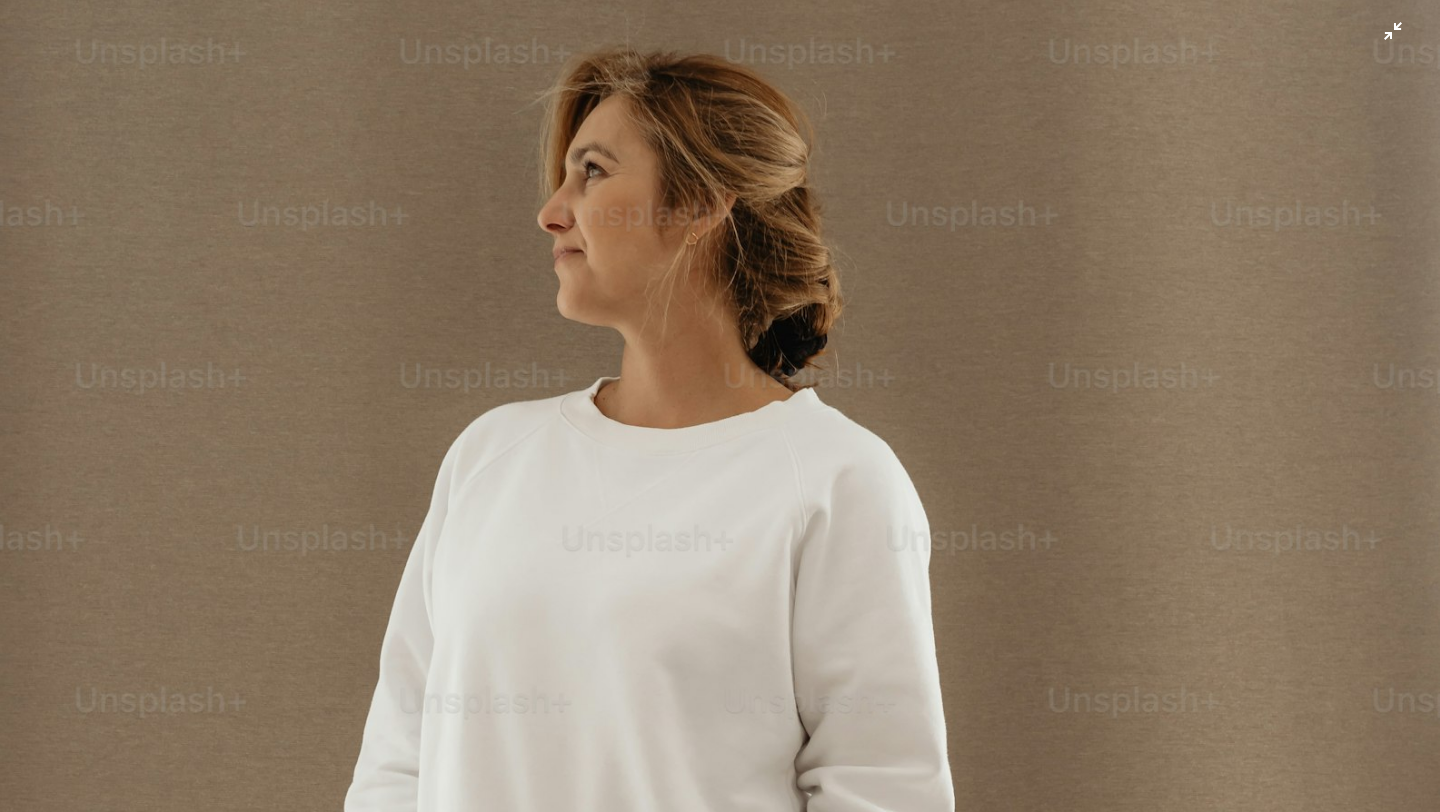 click at bounding box center [720, 1080] 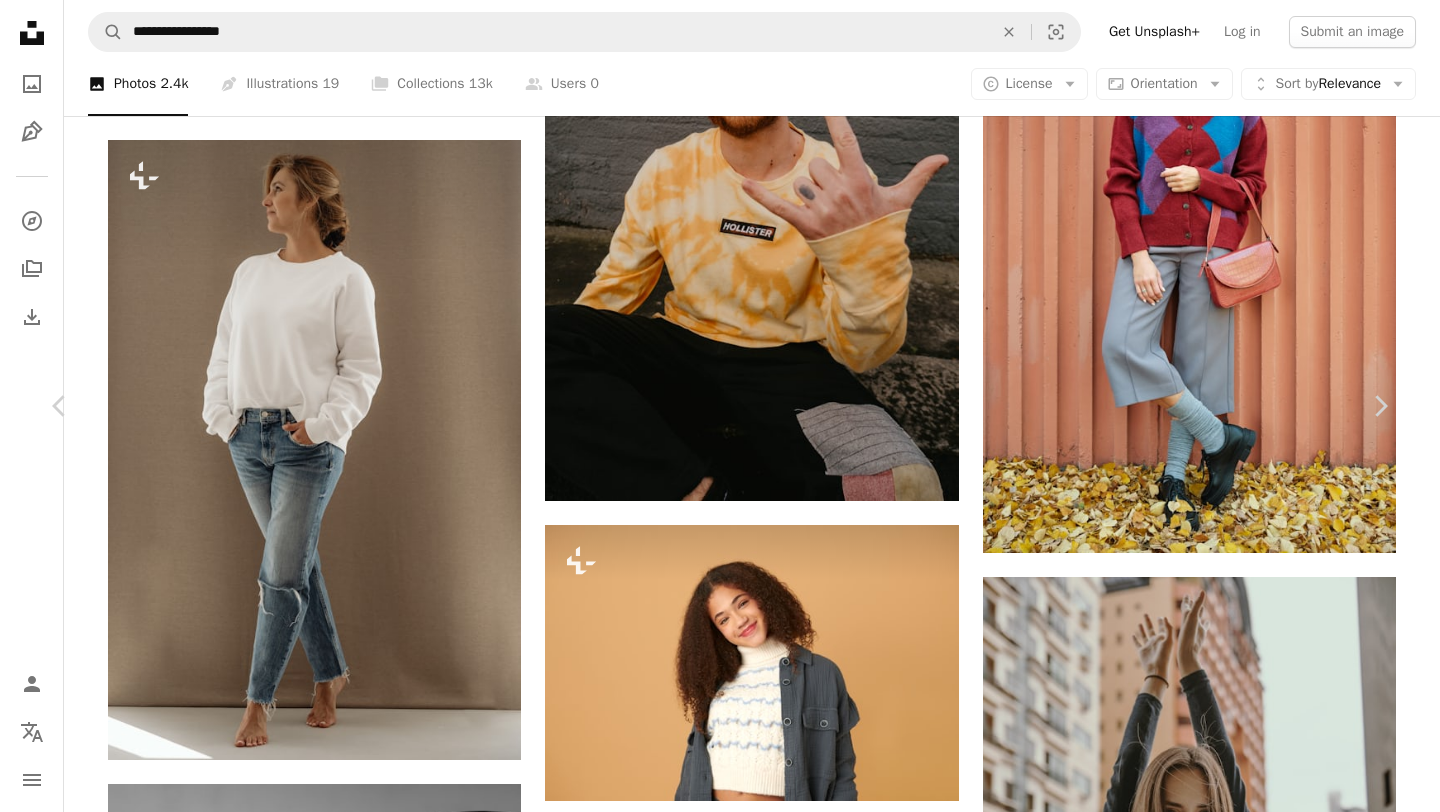 click on "An X shape Chevron left Chevron right [FIRST] [LAST] For Unsplash+ A heart A plus sign A lock Download Zoom in A forward-right arrow Share More Actions Calendar outlined Published on [DATE] Camera Canon, EOS 5D Mark IV Safety Licensed under the Unsplash+ License woman fashion female minimal minimalist t shirt mens fashion apparel jeans hoodie feminine casual womens fashion minimalist fashion ripped jeans basic fashion back to basics t-shirt HD Wallpapers From this series Chevron right Plus sign for Unsplash+ Plus sign for Unsplash+ Plus sign for Unsplash+ Plus sign for Unsplash+ Plus sign for Unsplash+ Plus sign for Unsplash+ Plus sign for Unsplash+ Plus sign for Unsplash+ Plus sign for Unsplash+ Plus sign for Unsplash+ Related images Plus sign for Unsplash+ A heart A plus sign [FIRST] [LAST] For Unsplash+ A lock Download Plus sign for Unsplash+ A heart A plus sign [FIRST] [LAST] For Unsplash+ A lock Download Plus sign for Unsplash+ A heart A plus sign [FIRST] [LAST]" at bounding box center (720, 6568) 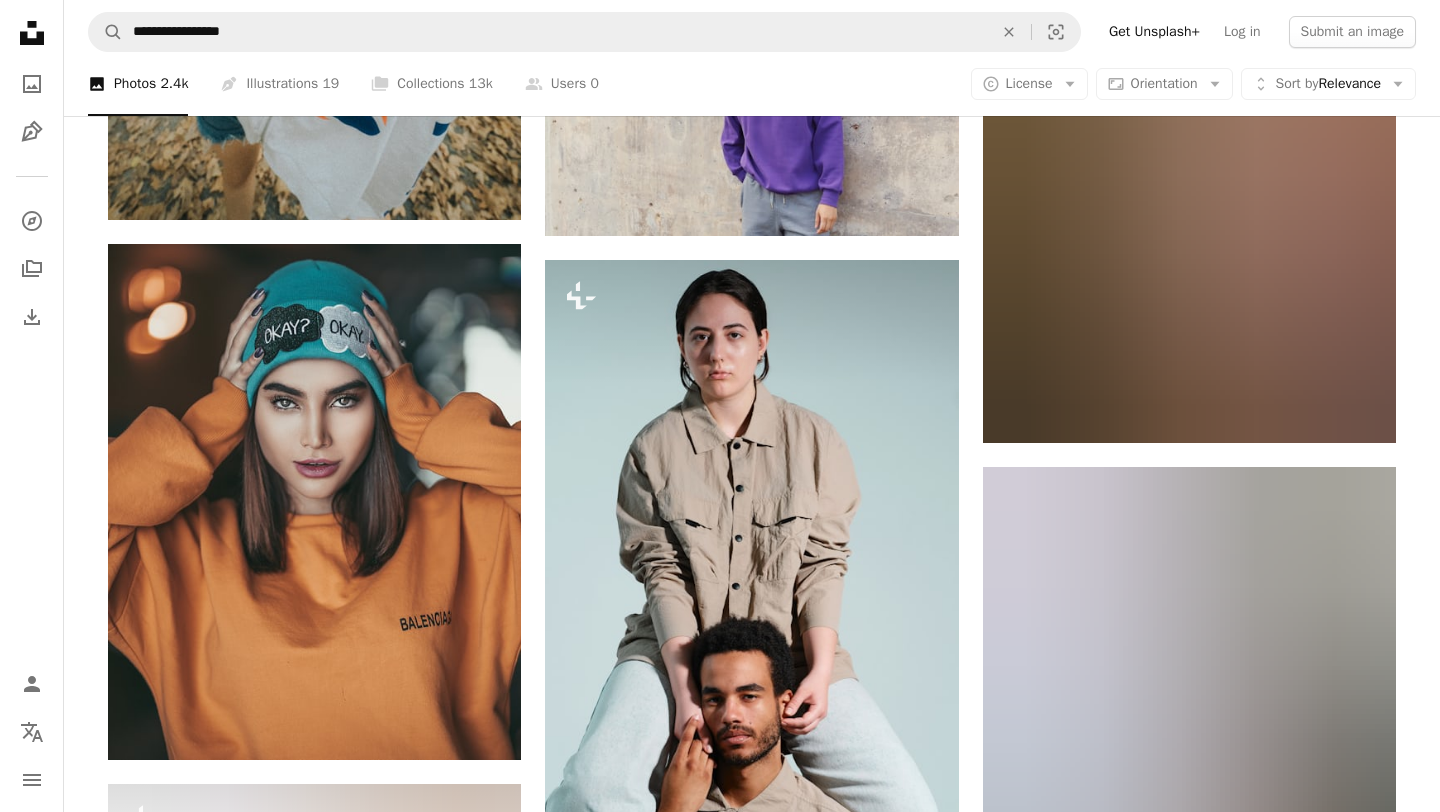scroll, scrollTop: 171859, scrollLeft: 0, axis: vertical 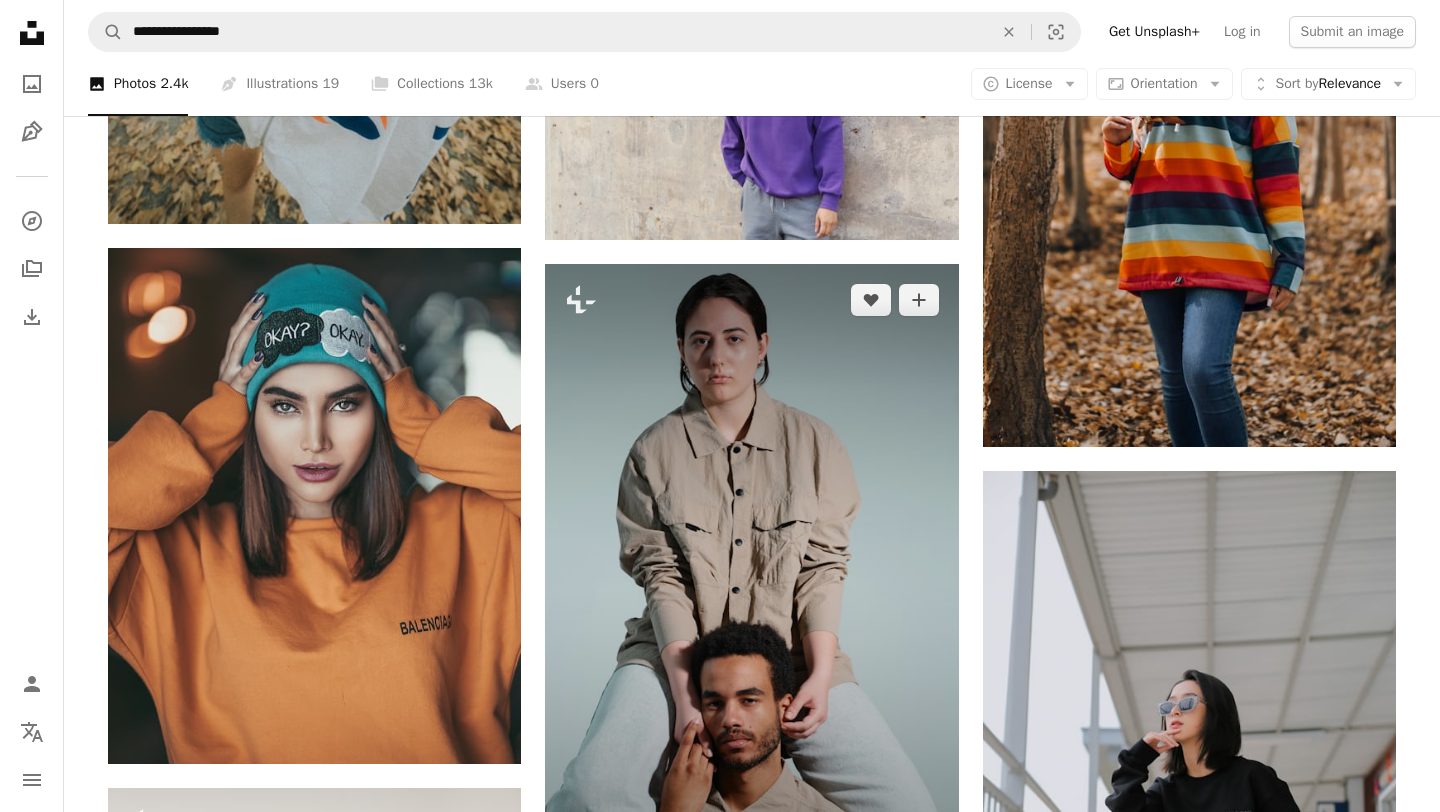 click at bounding box center (751, 574) 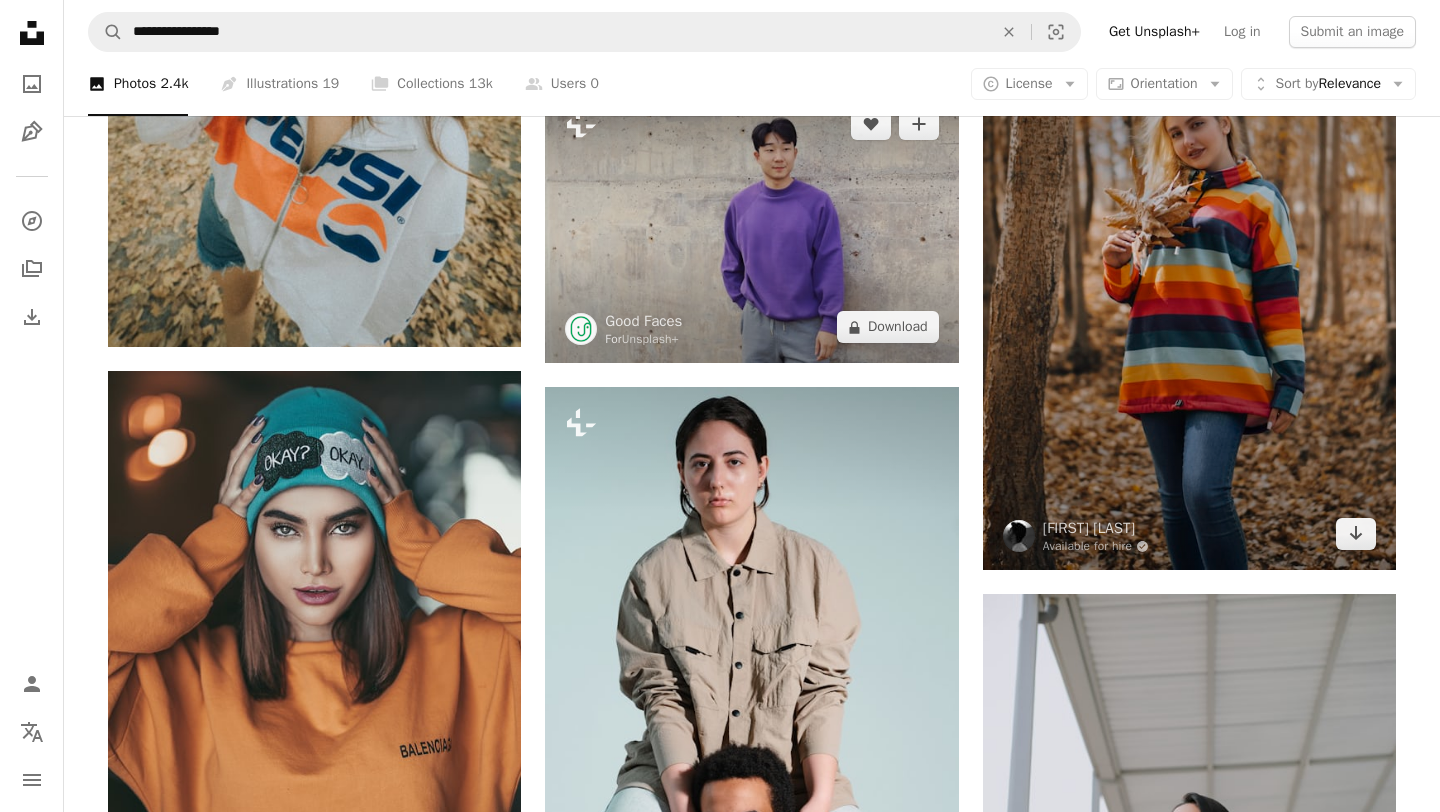 click at bounding box center [751, 225] 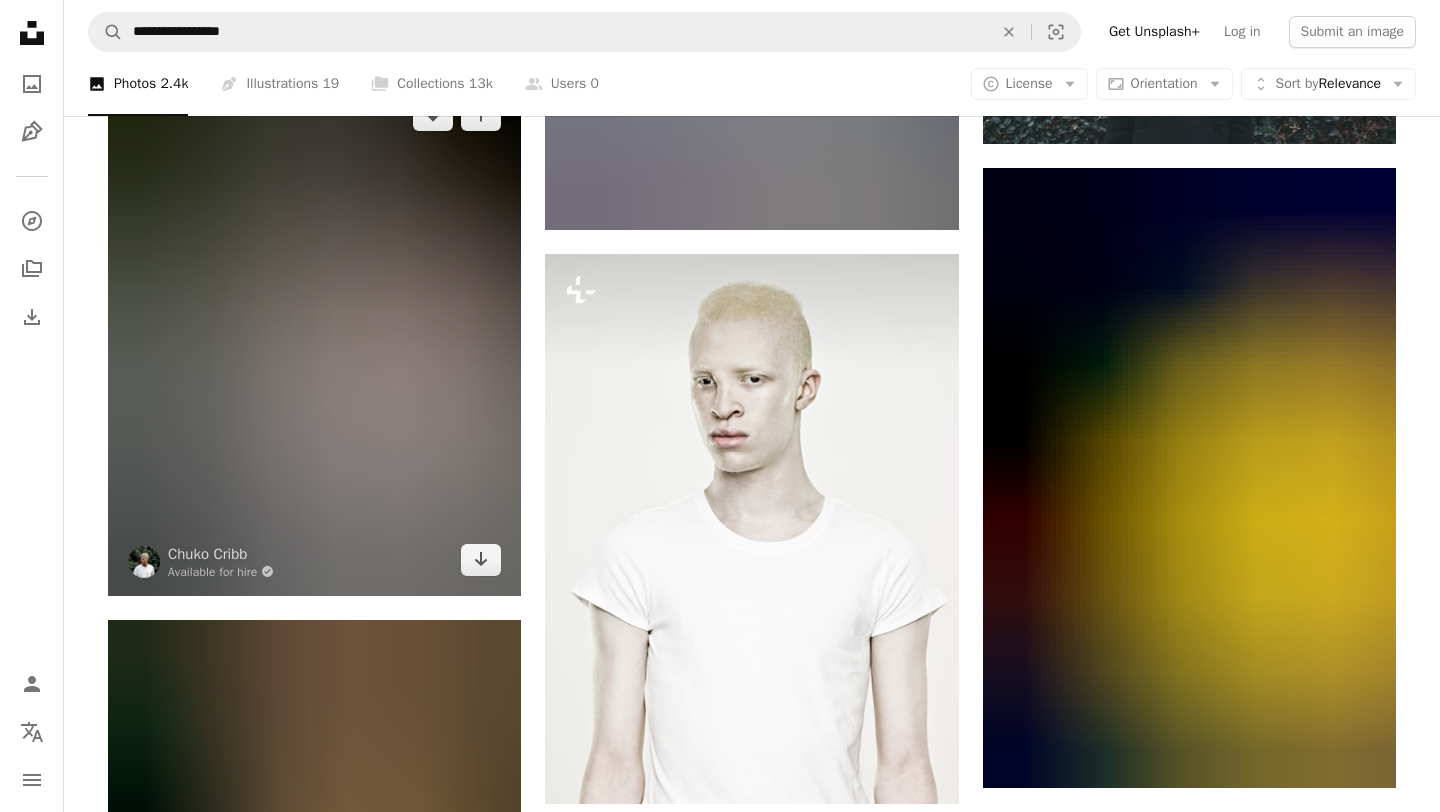 scroll, scrollTop: 201008, scrollLeft: 0, axis: vertical 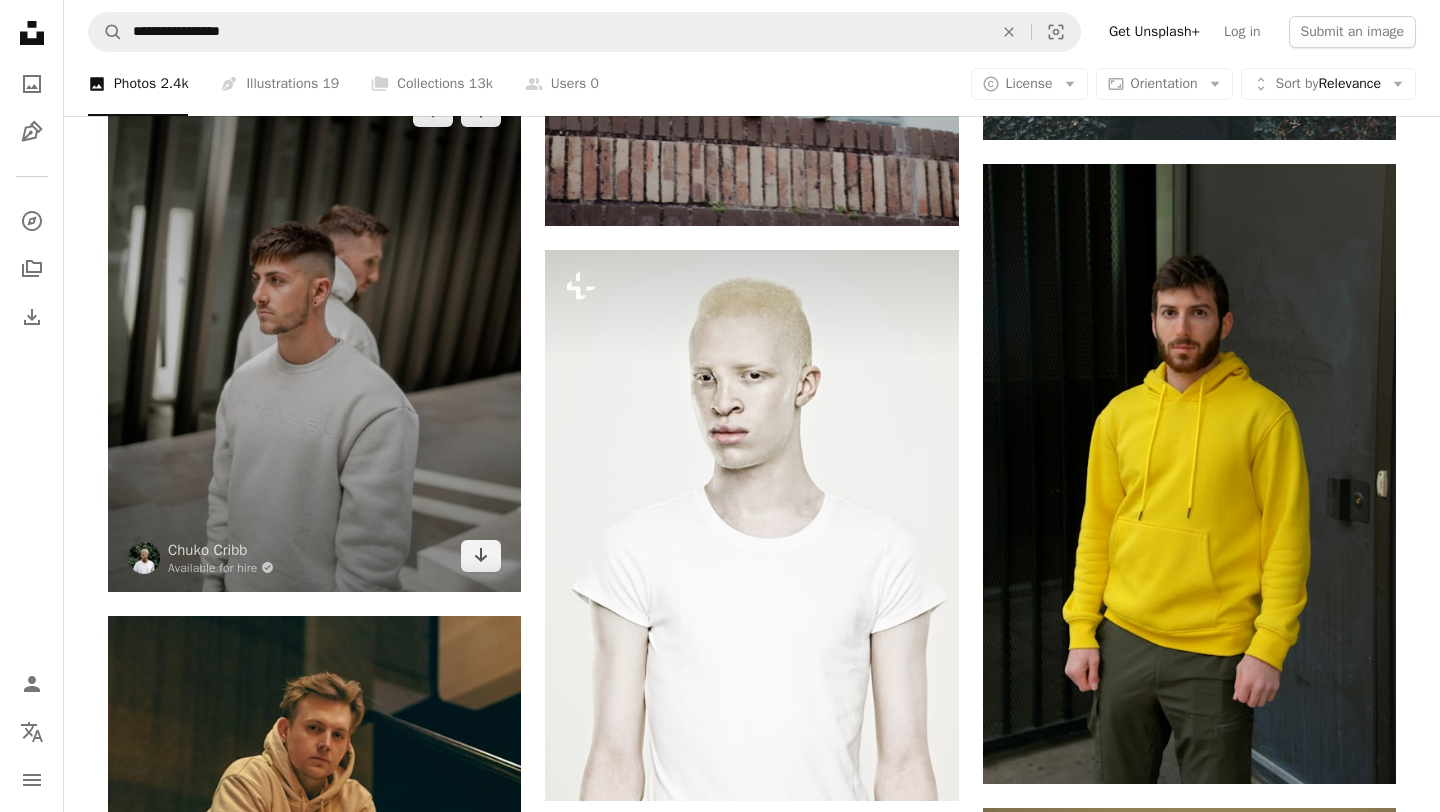 click at bounding box center [314, 333] 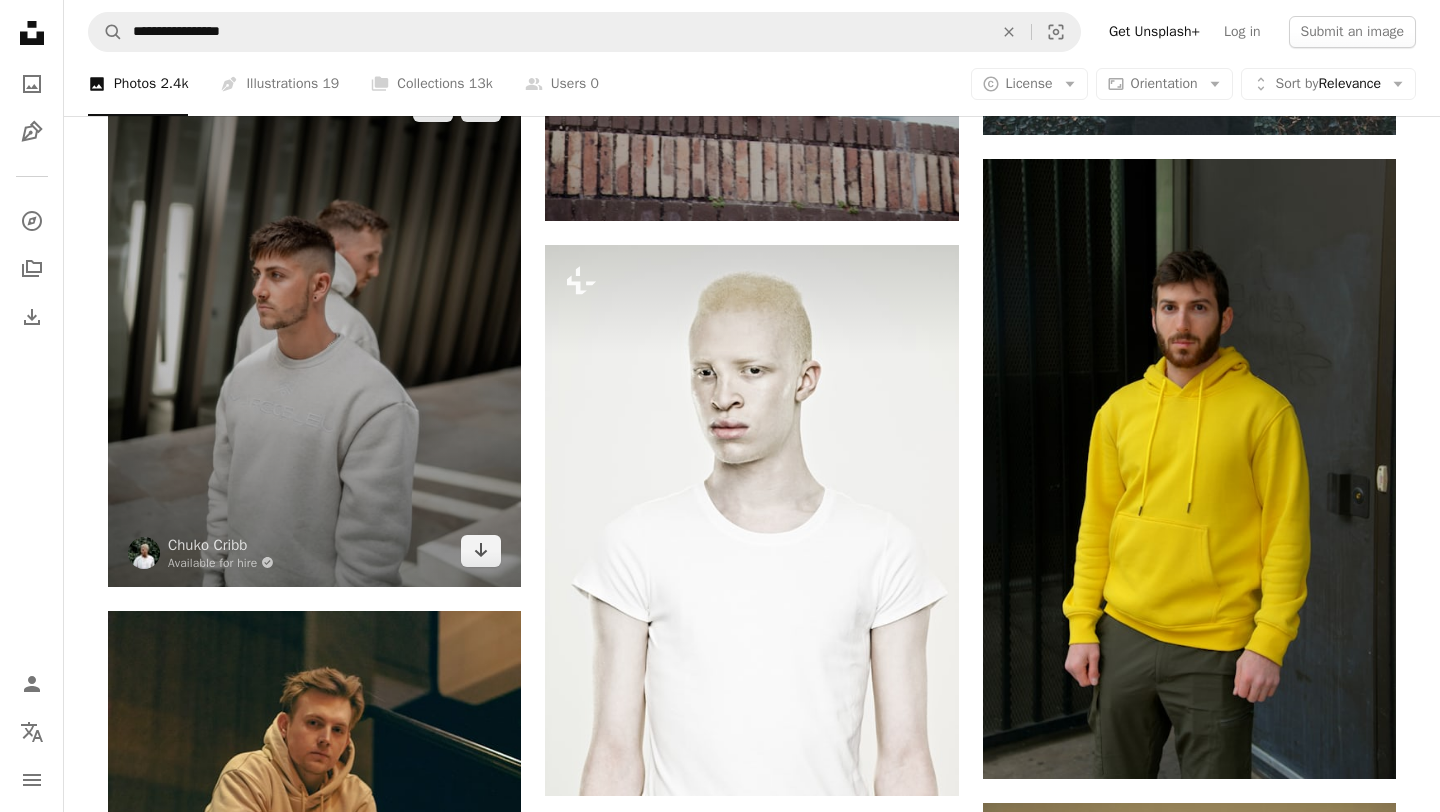 scroll, scrollTop: 201010, scrollLeft: 0, axis: vertical 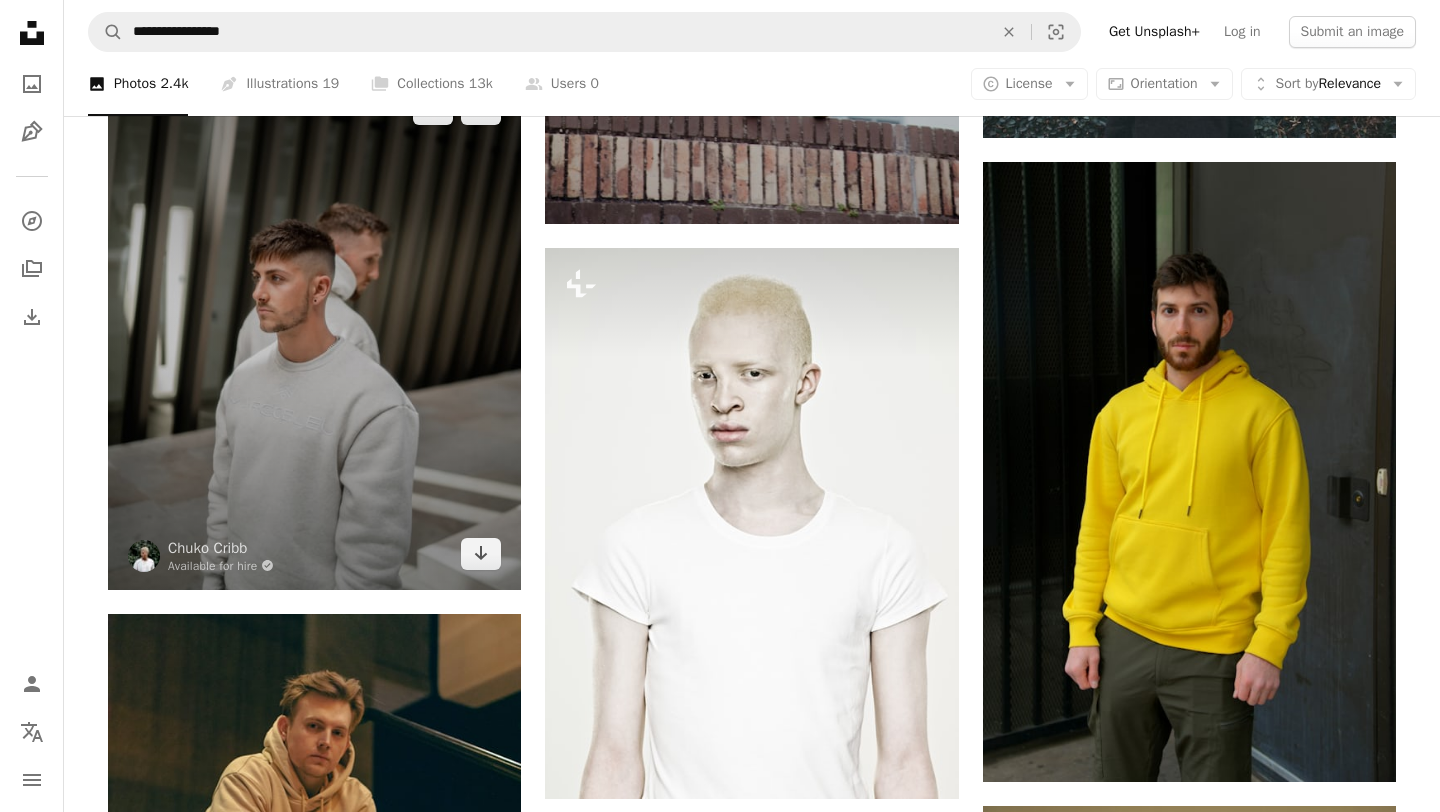 click at bounding box center [314, 331] 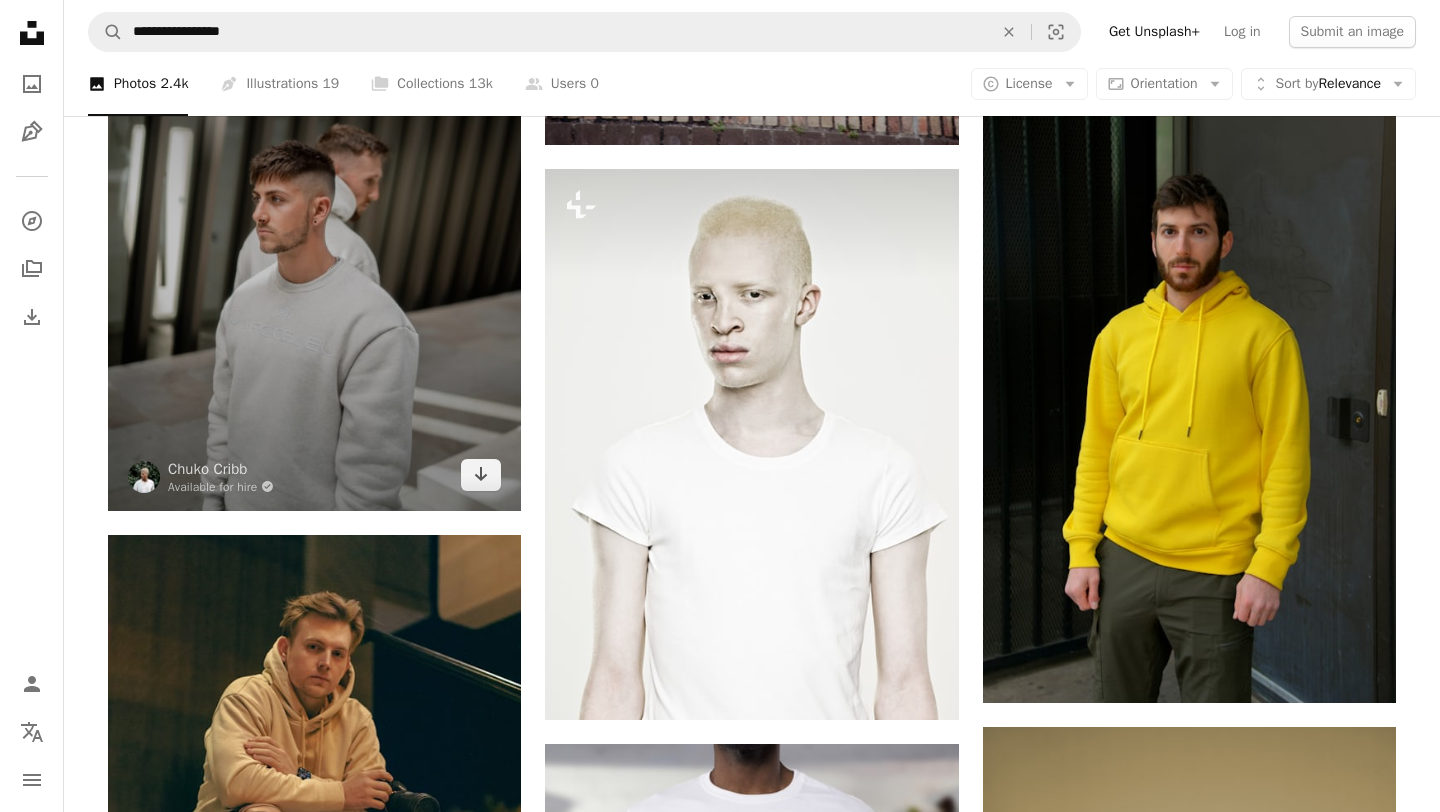 scroll, scrollTop: 201087, scrollLeft: 0, axis: vertical 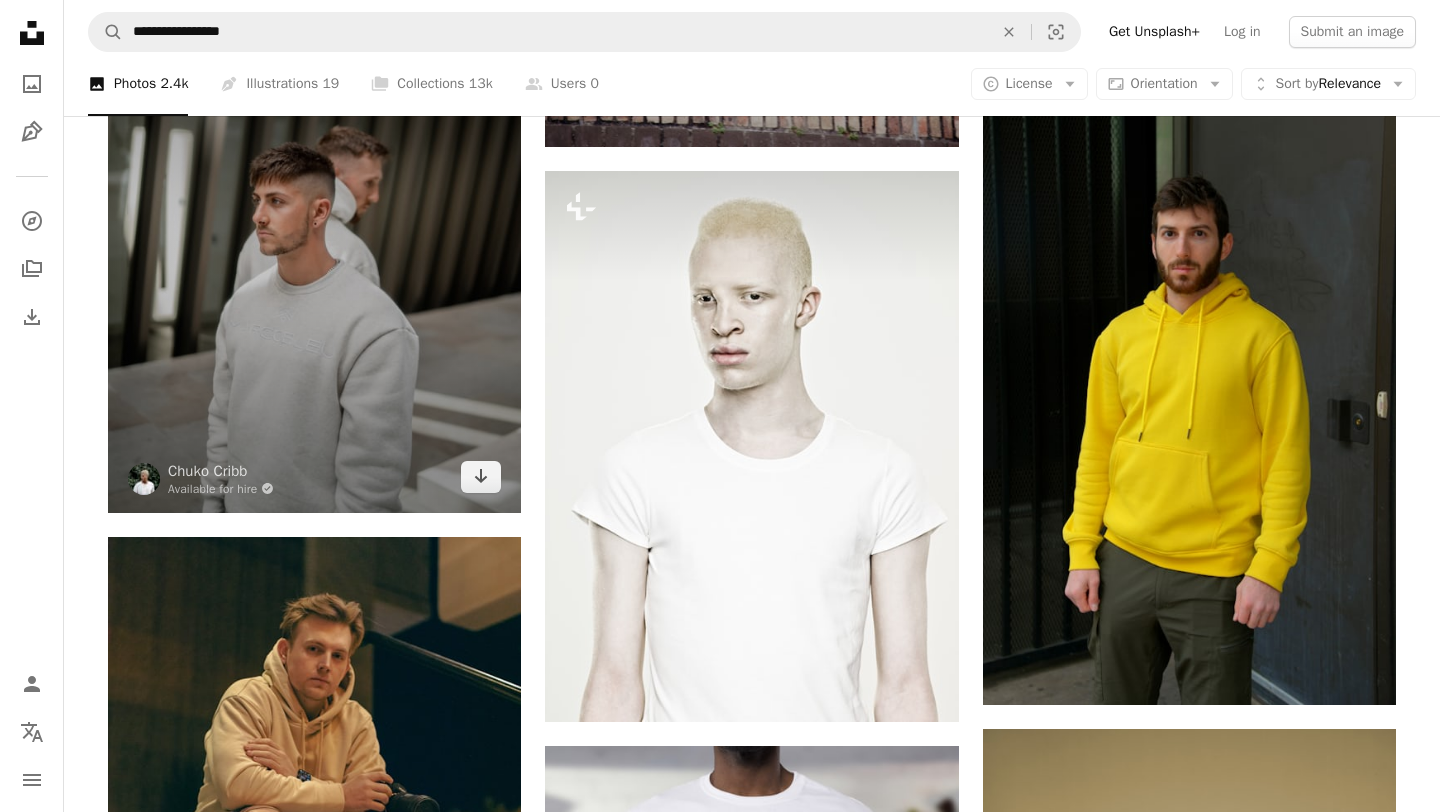 click at bounding box center [314, 254] 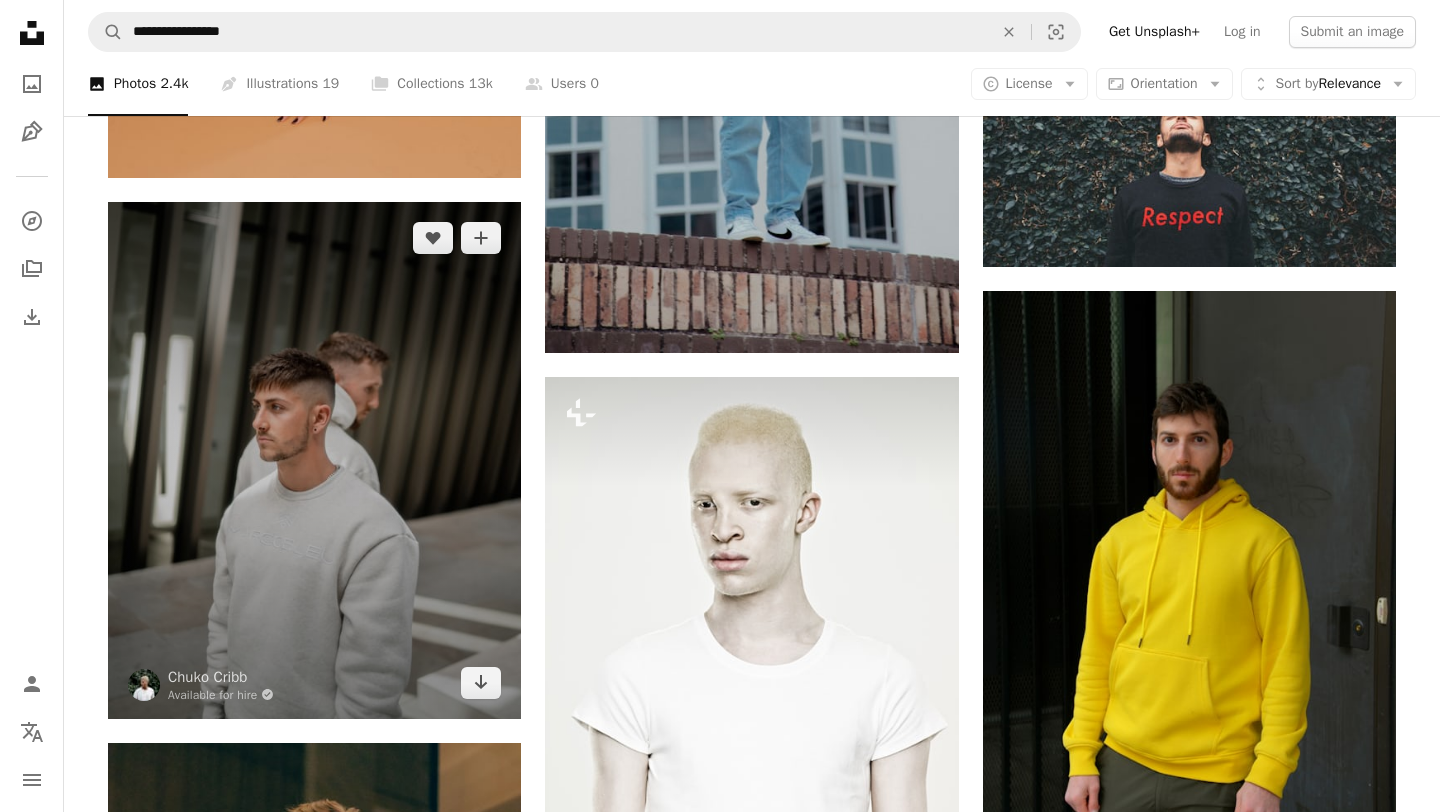 scroll, scrollTop: 200876, scrollLeft: 0, axis: vertical 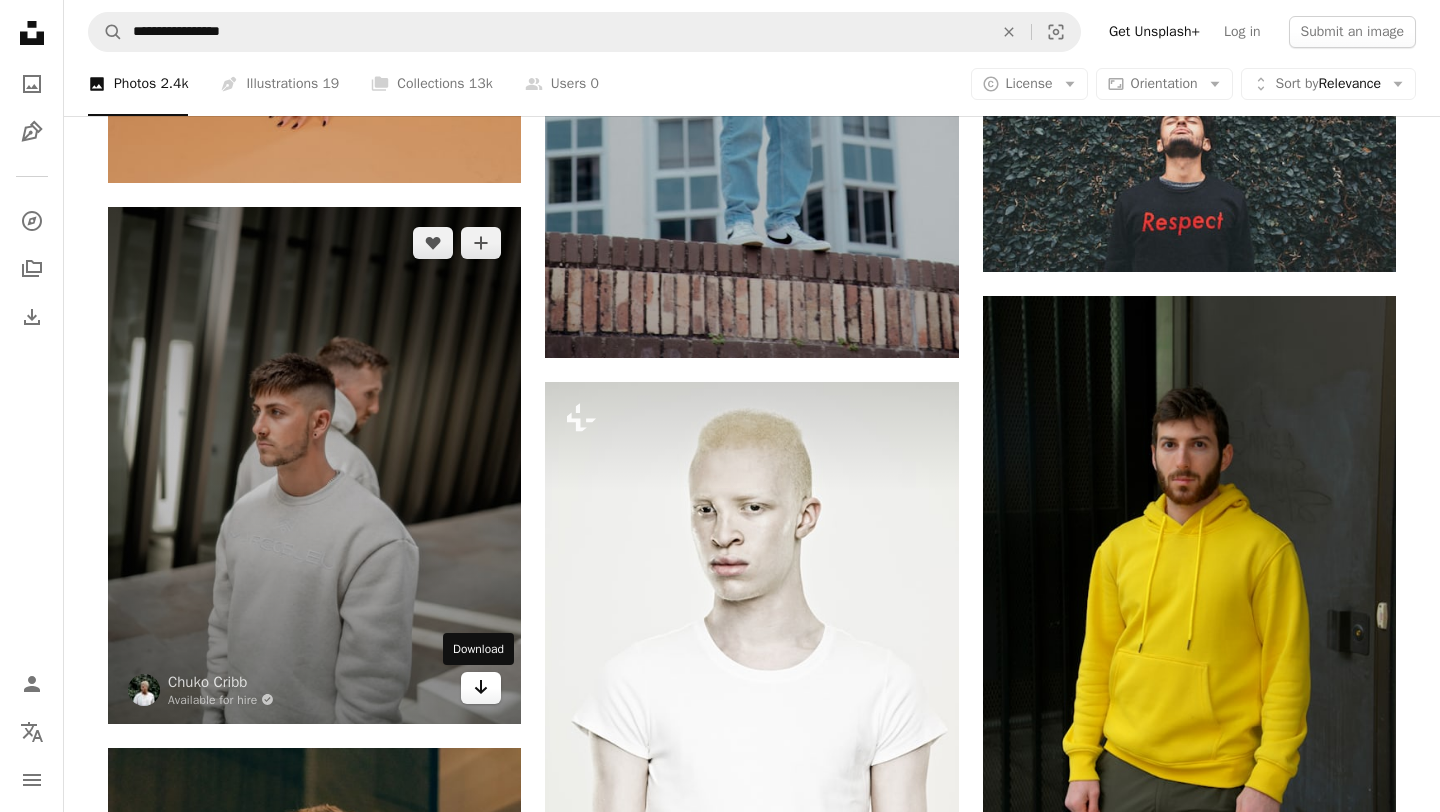 click on "Arrow pointing down" 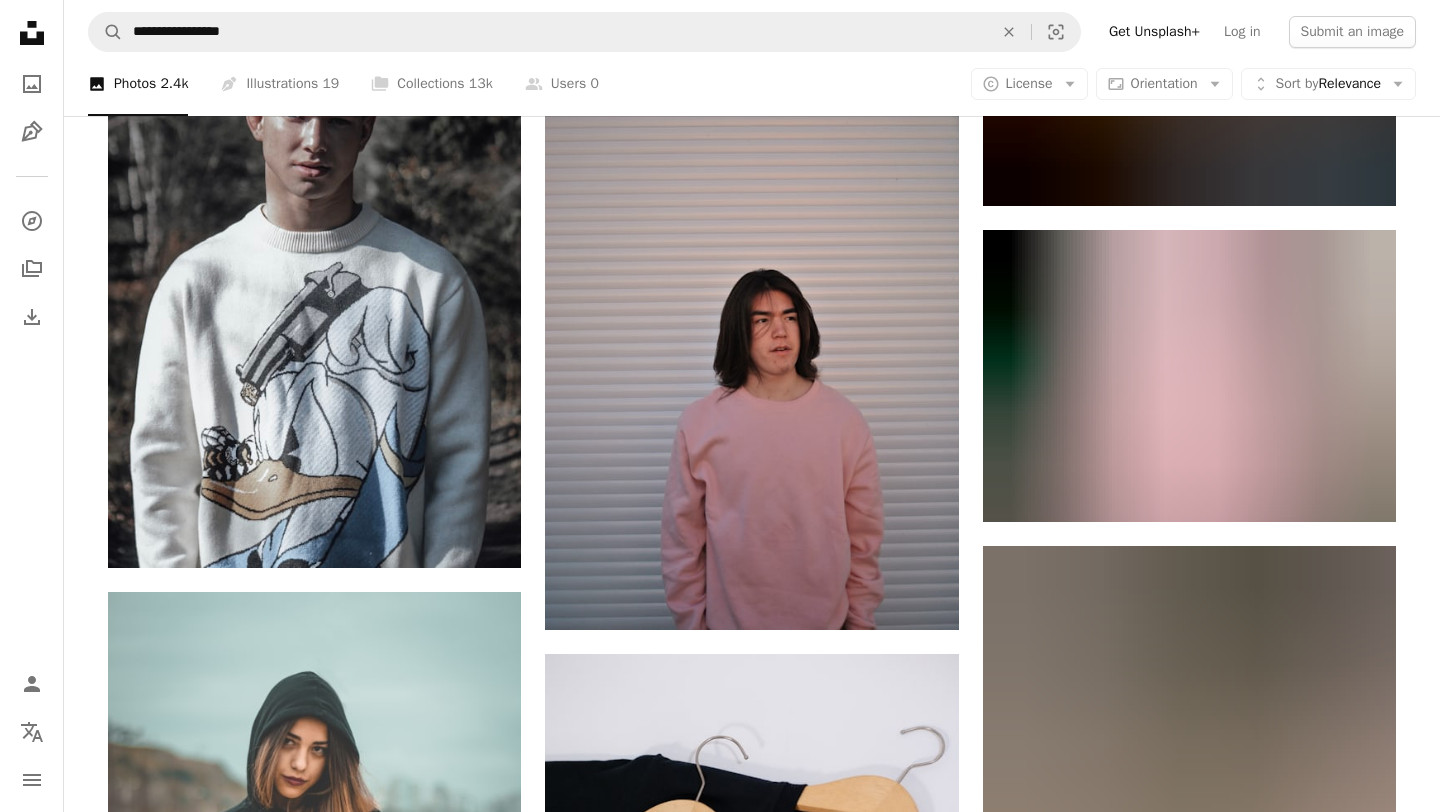 scroll, scrollTop: 217516, scrollLeft: 0, axis: vertical 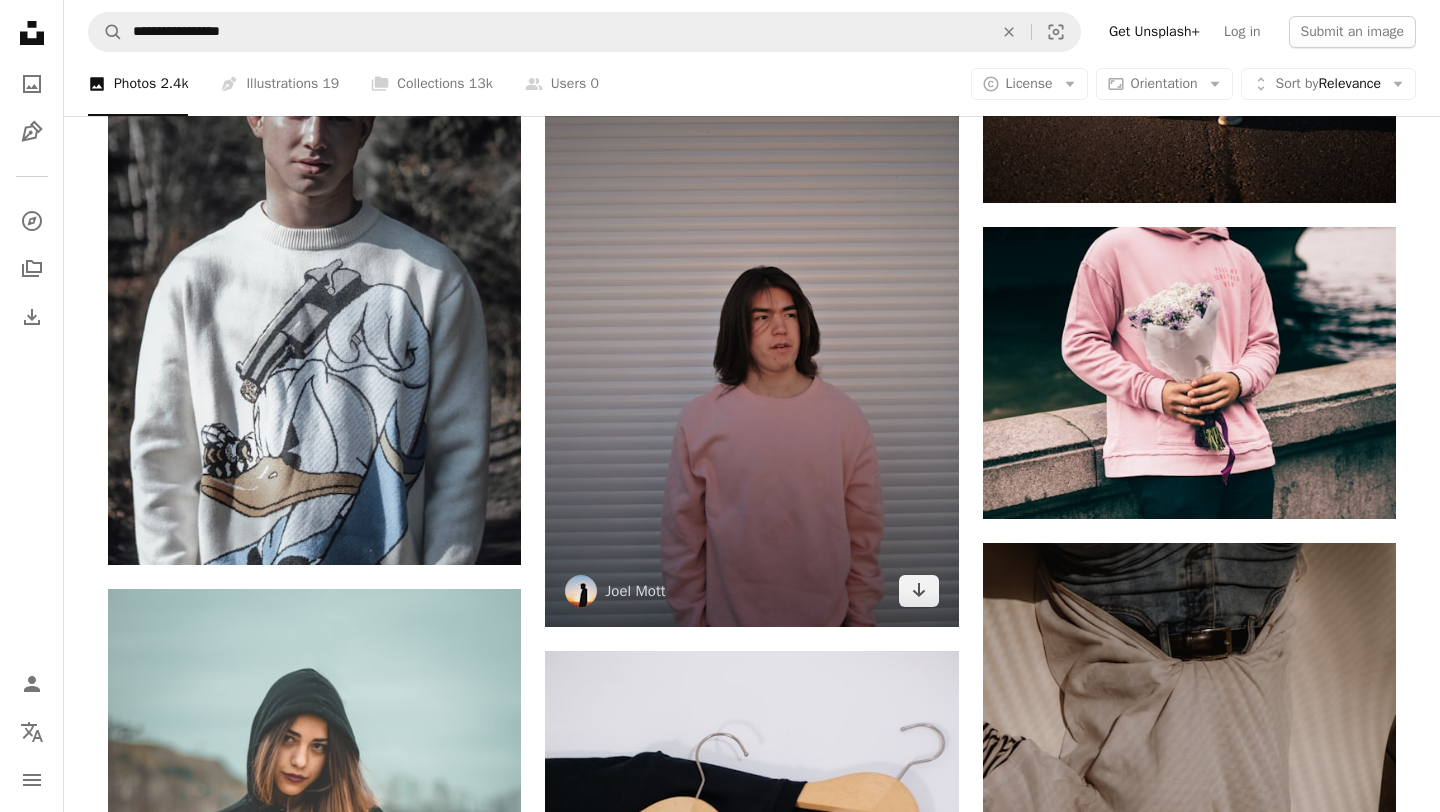 click at bounding box center (751, 319) 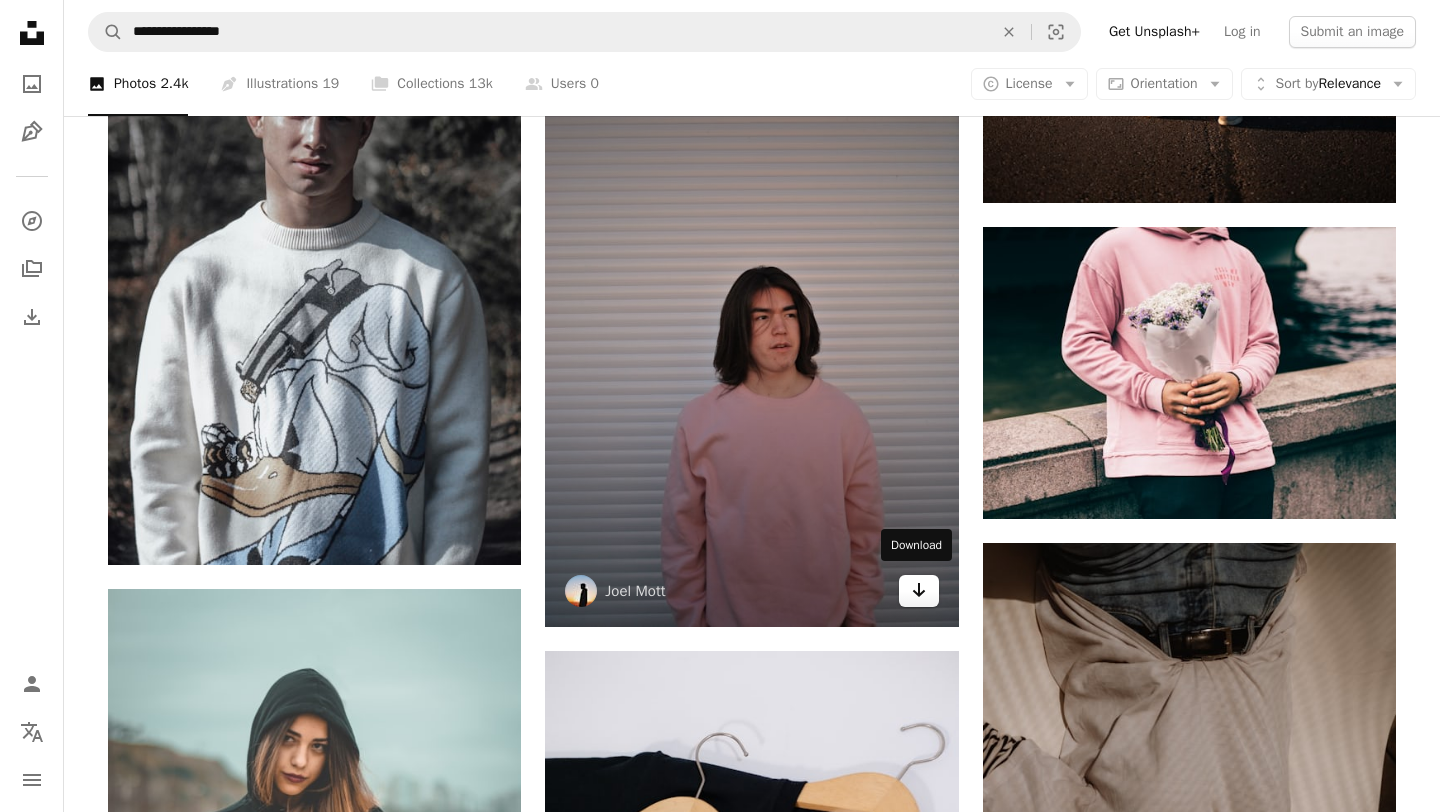 click 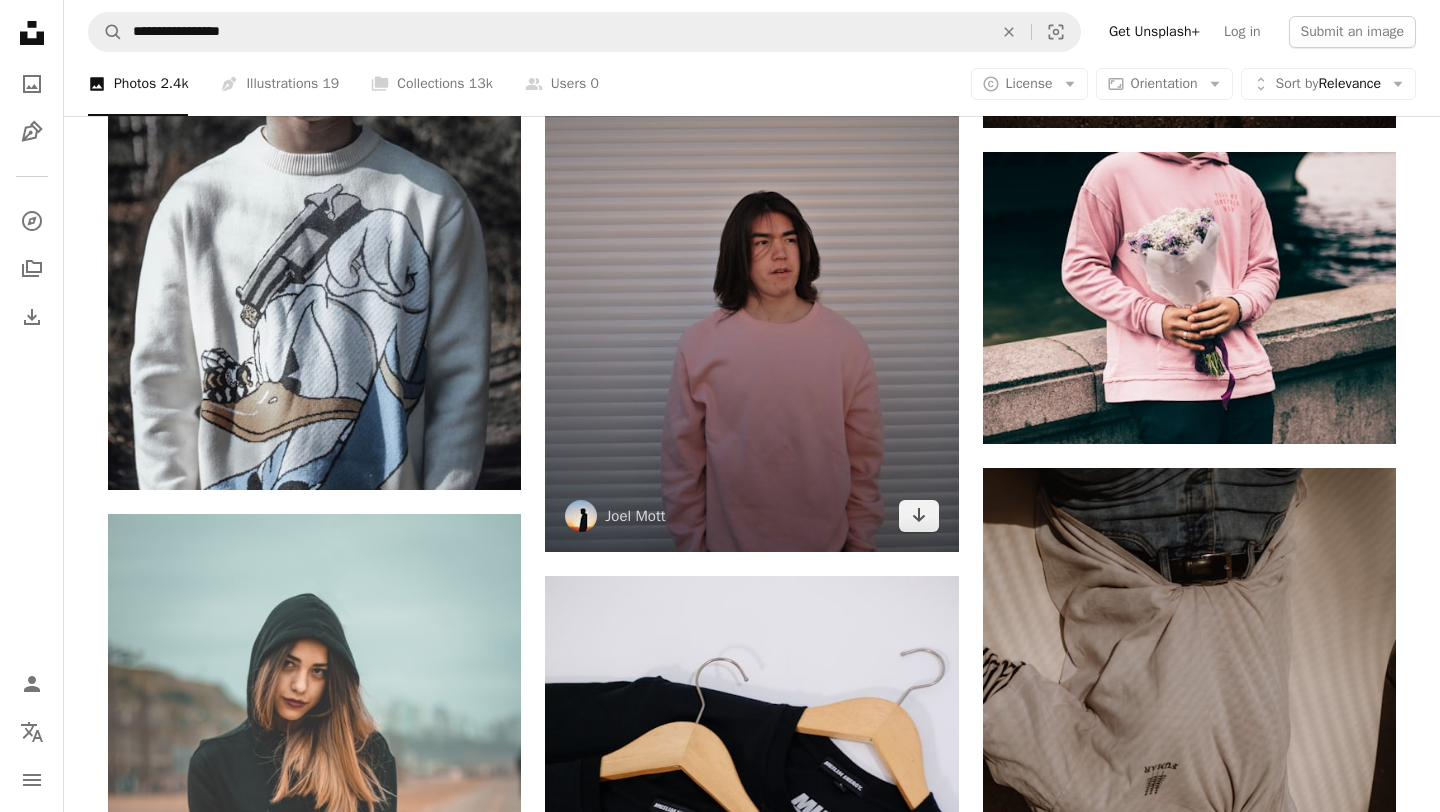 scroll, scrollTop: 217588, scrollLeft: 0, axis: vertical 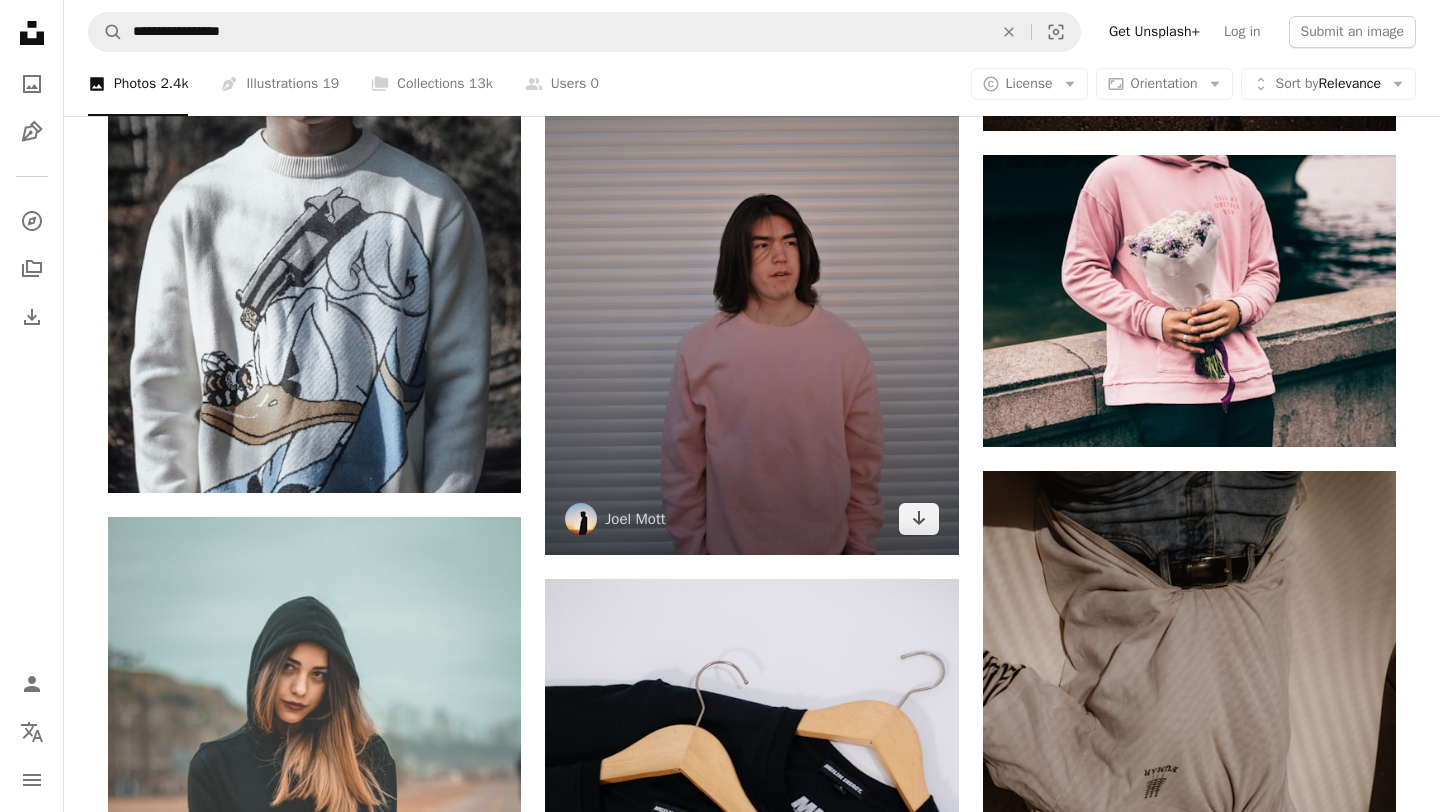 click at bounding box center [751, 247] 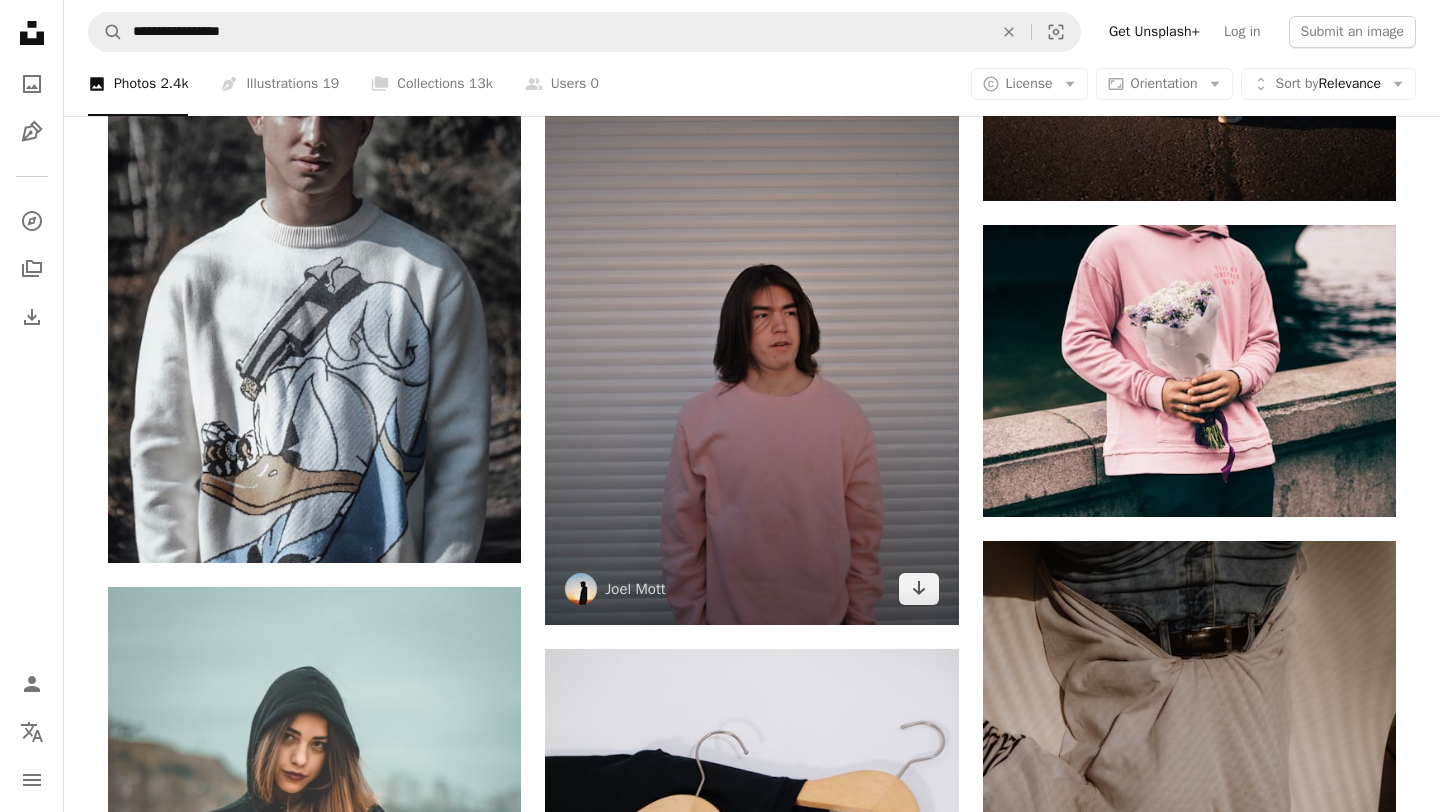 scroll, scrollTop: 217472, scrollLeft: 0, axis: vertical 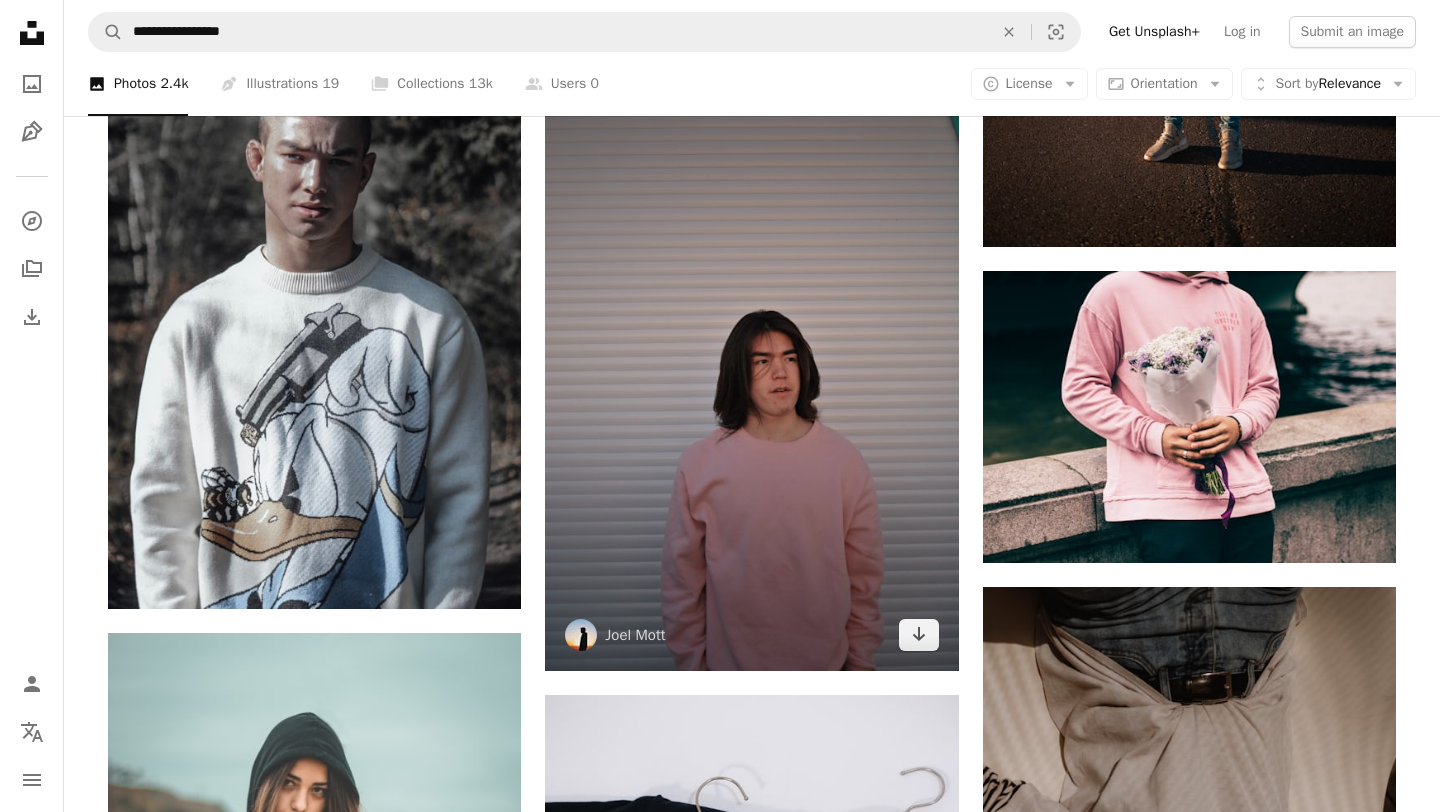 click at bounding box center [751, 363] 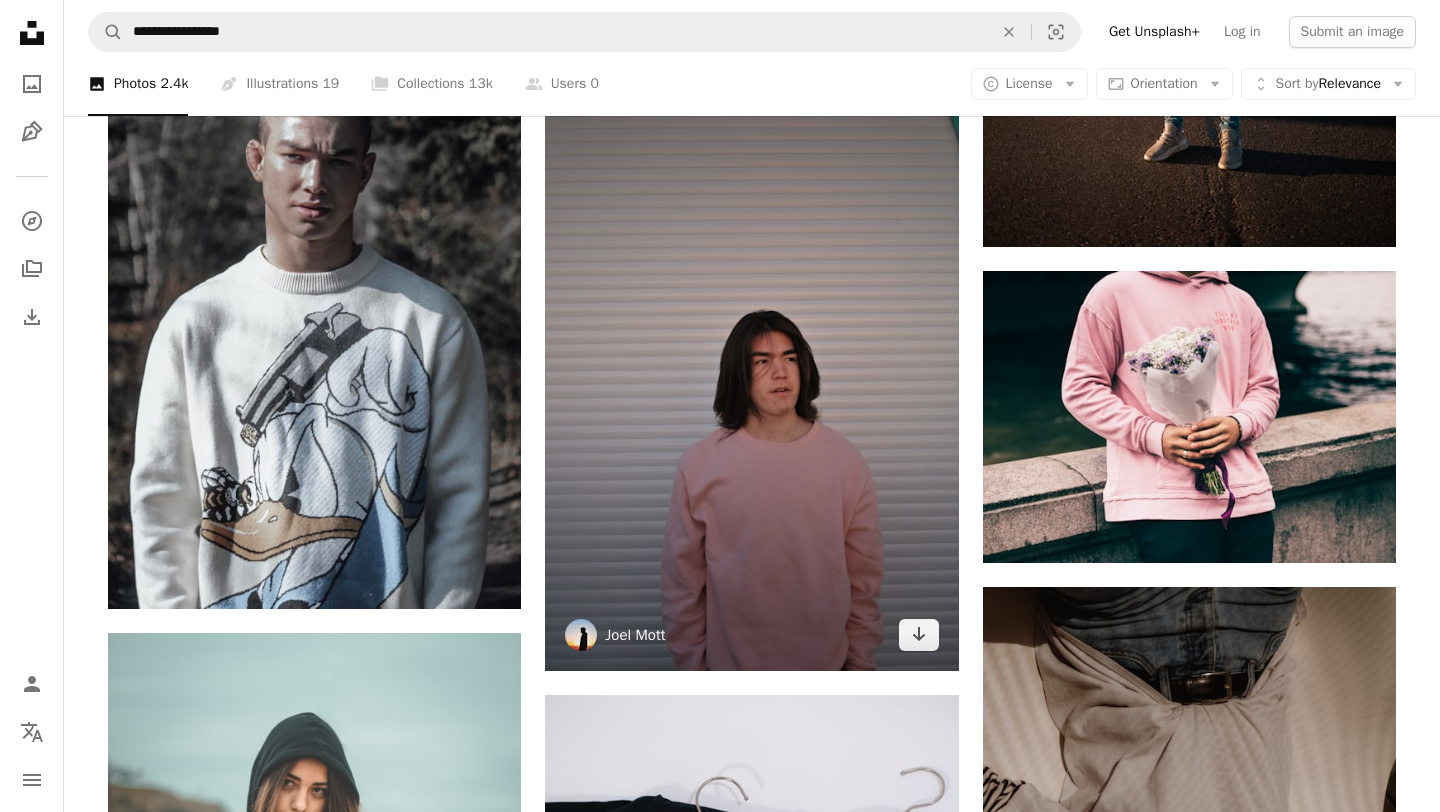 click on "Joel Mott" at bounding box center [635, 635] 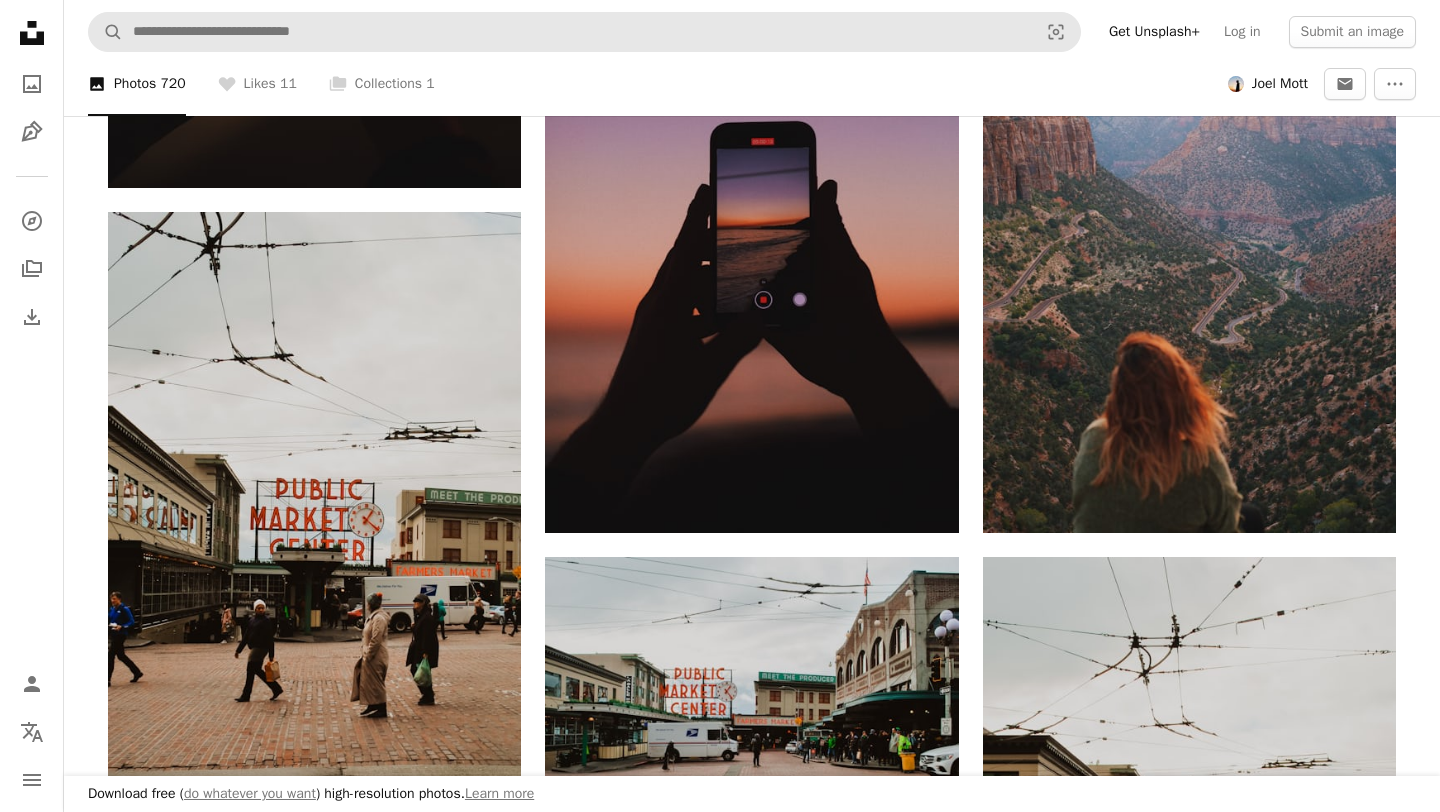 scroll, scrollTop: 1591, scrollLeft: 0, axis: vertical 